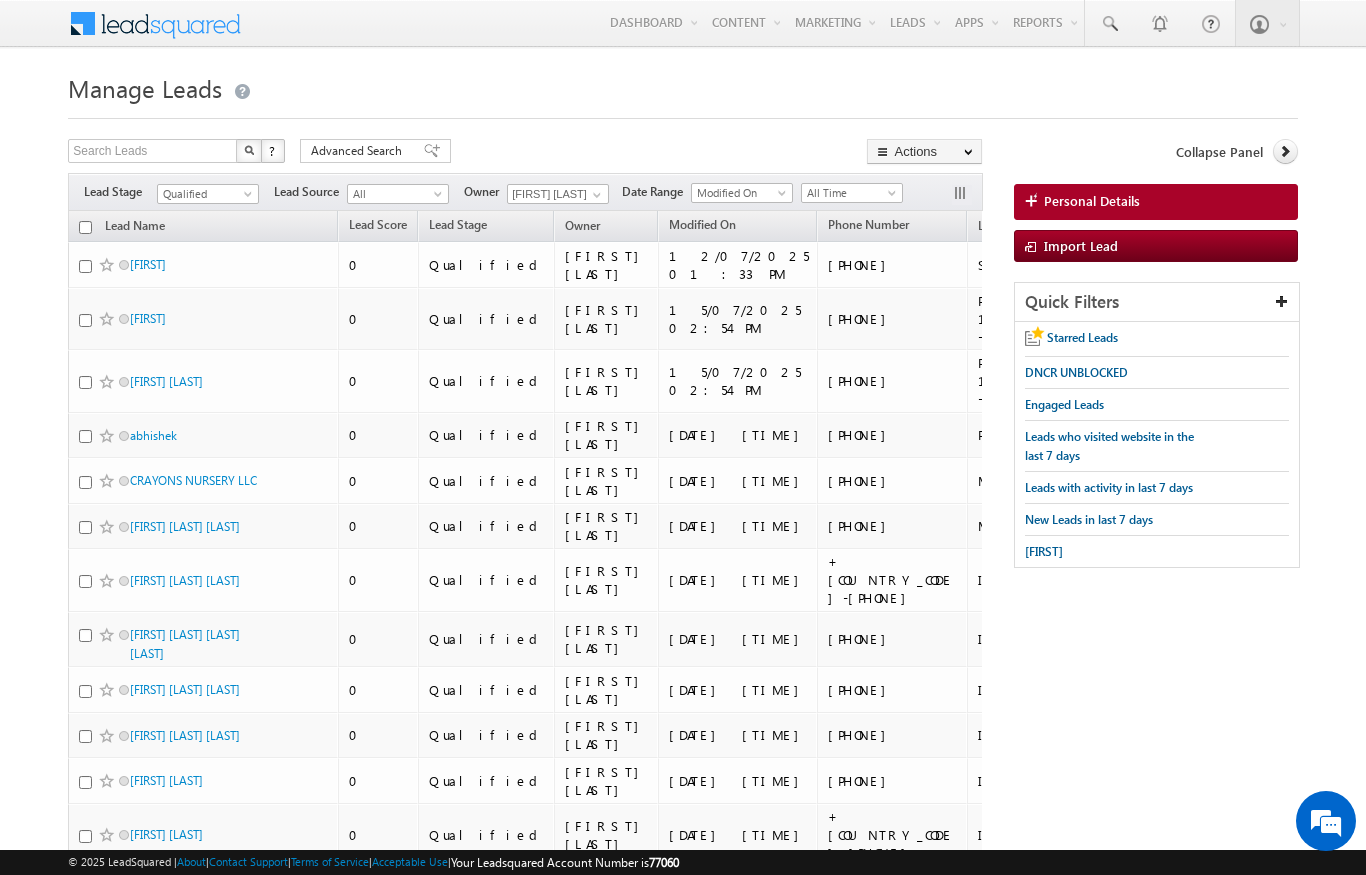 scroll, scrollTop: 80, scrollLeft: 0, axis: vertical 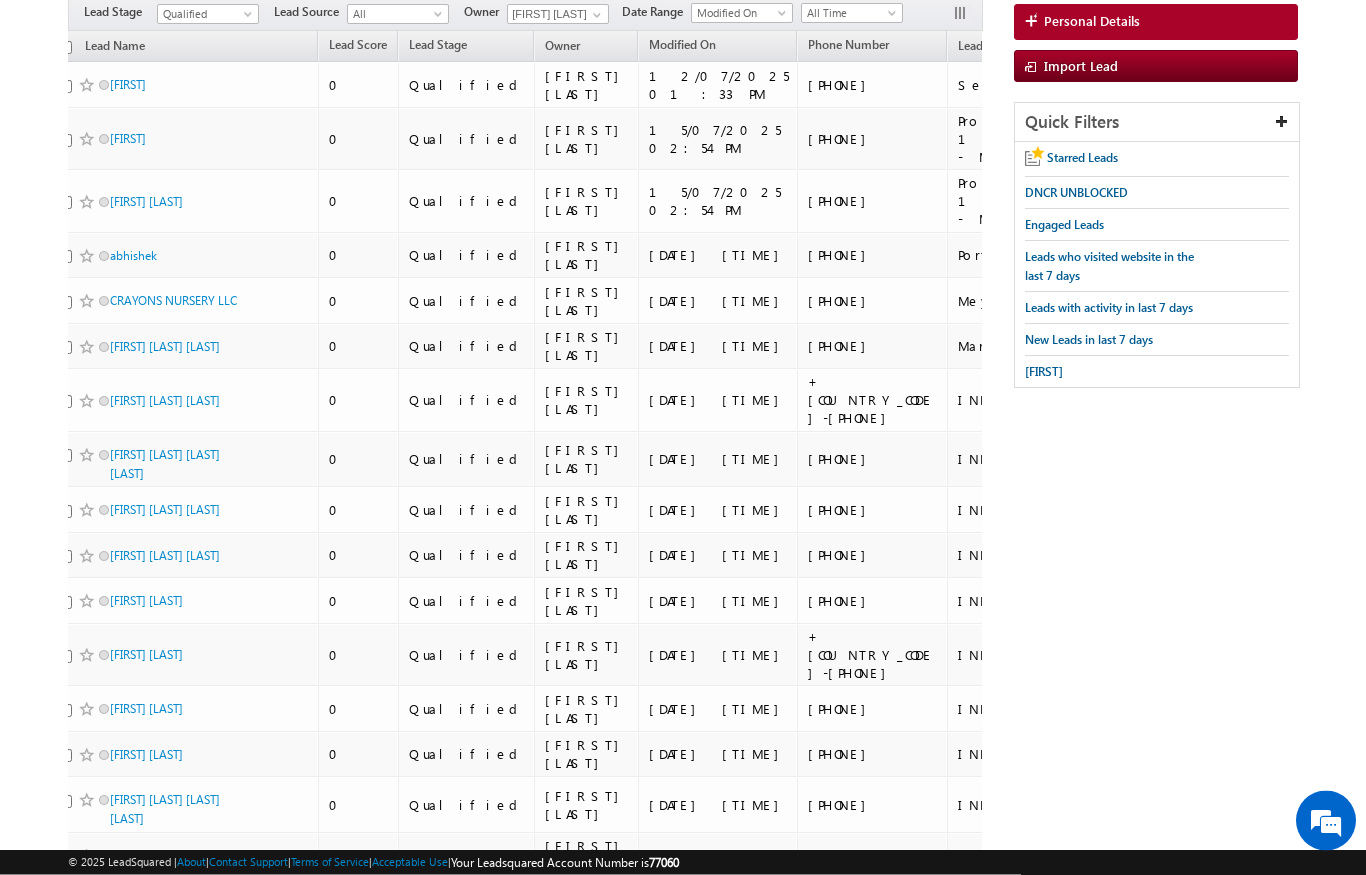click on "Search Leads X ?   151 results found
Advanced Search
Advanced Search
Advanced search results
Actions" at bounding box center [682, 3934] 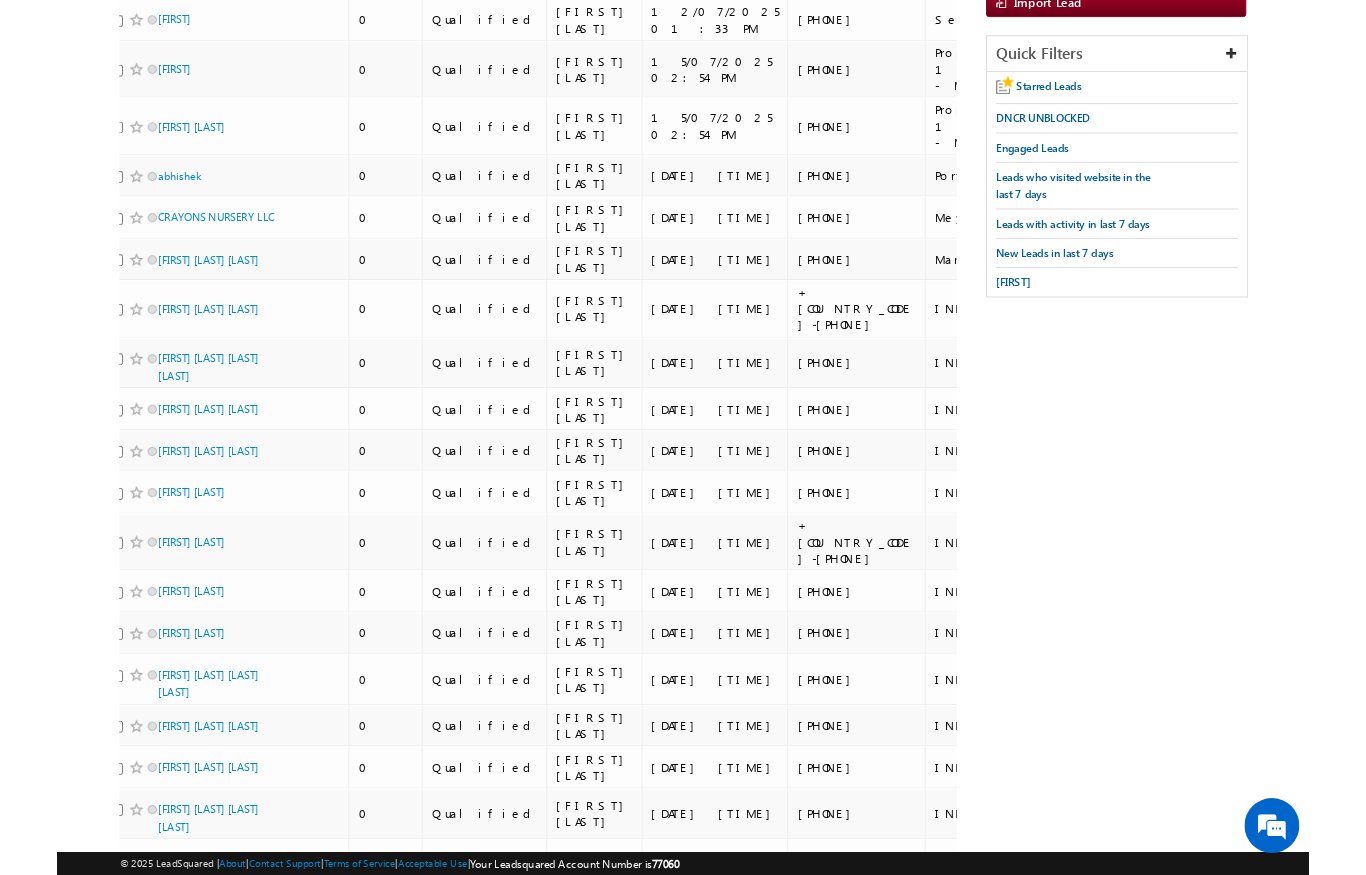 scroll, scrollTop: 323, scrollLeft: 0, axis: vertical 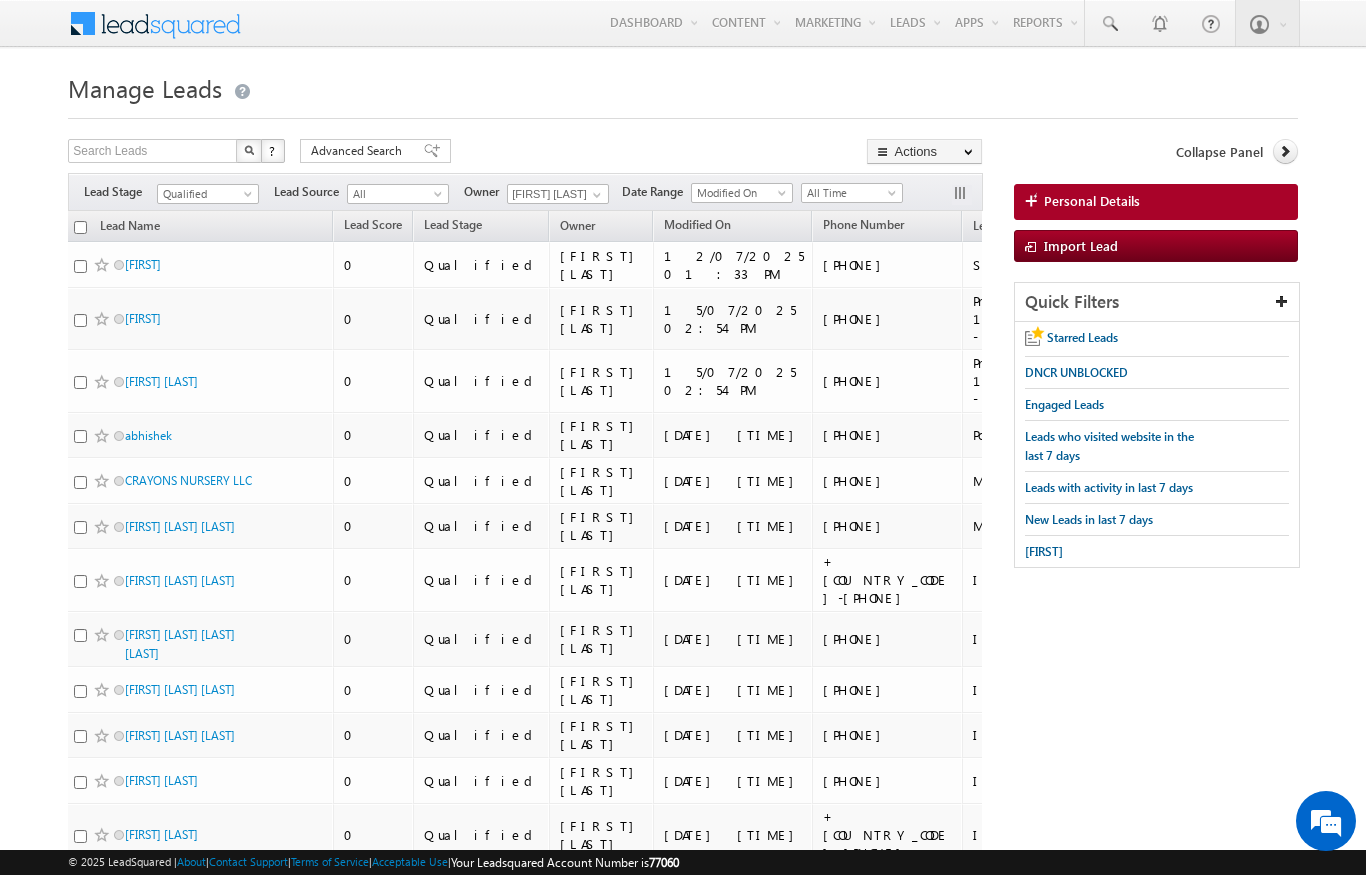 click on "Qualified" at bounding box center (205, 194) 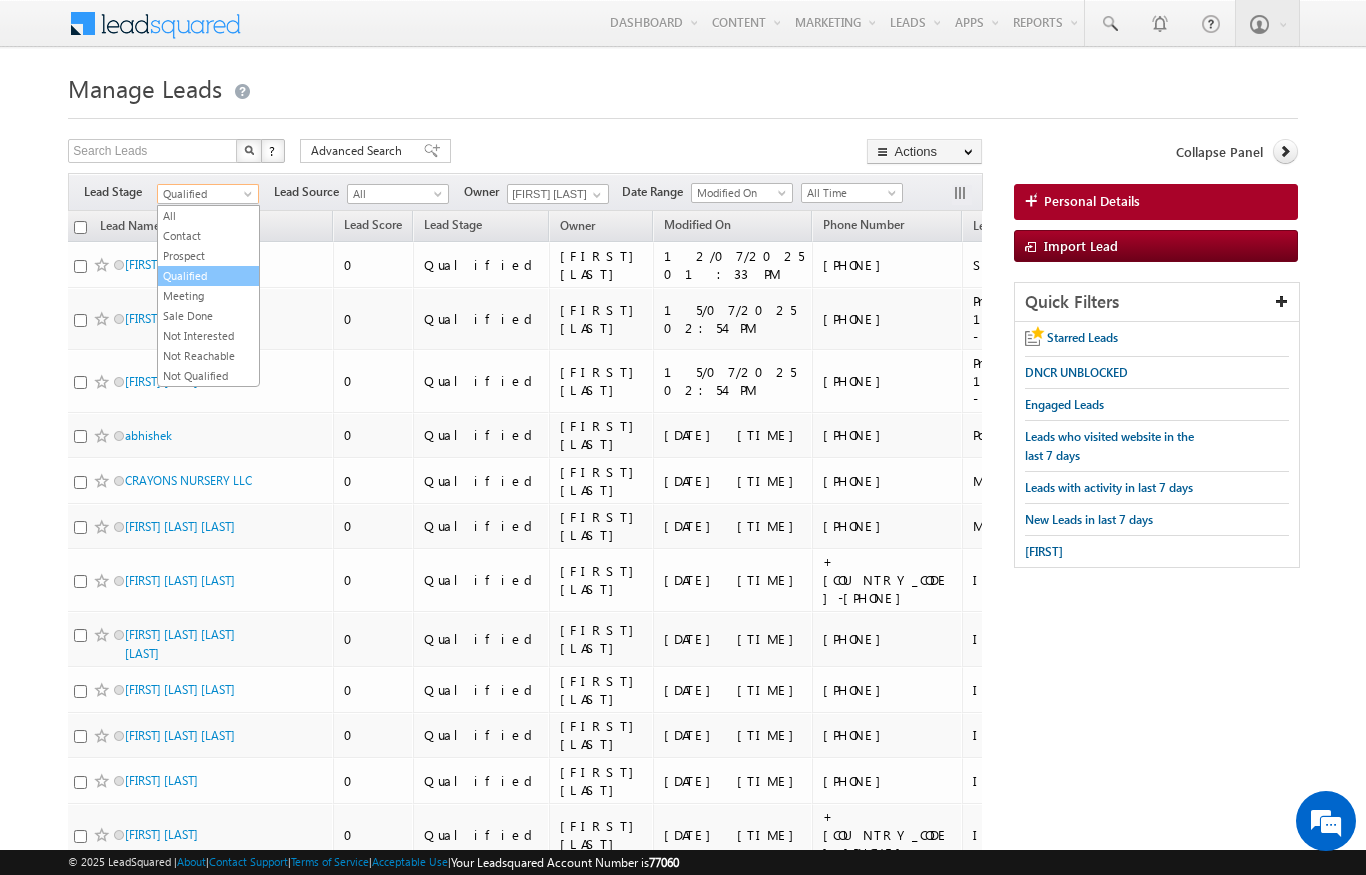 click on "Prospect" at bounding box center [208, 256] 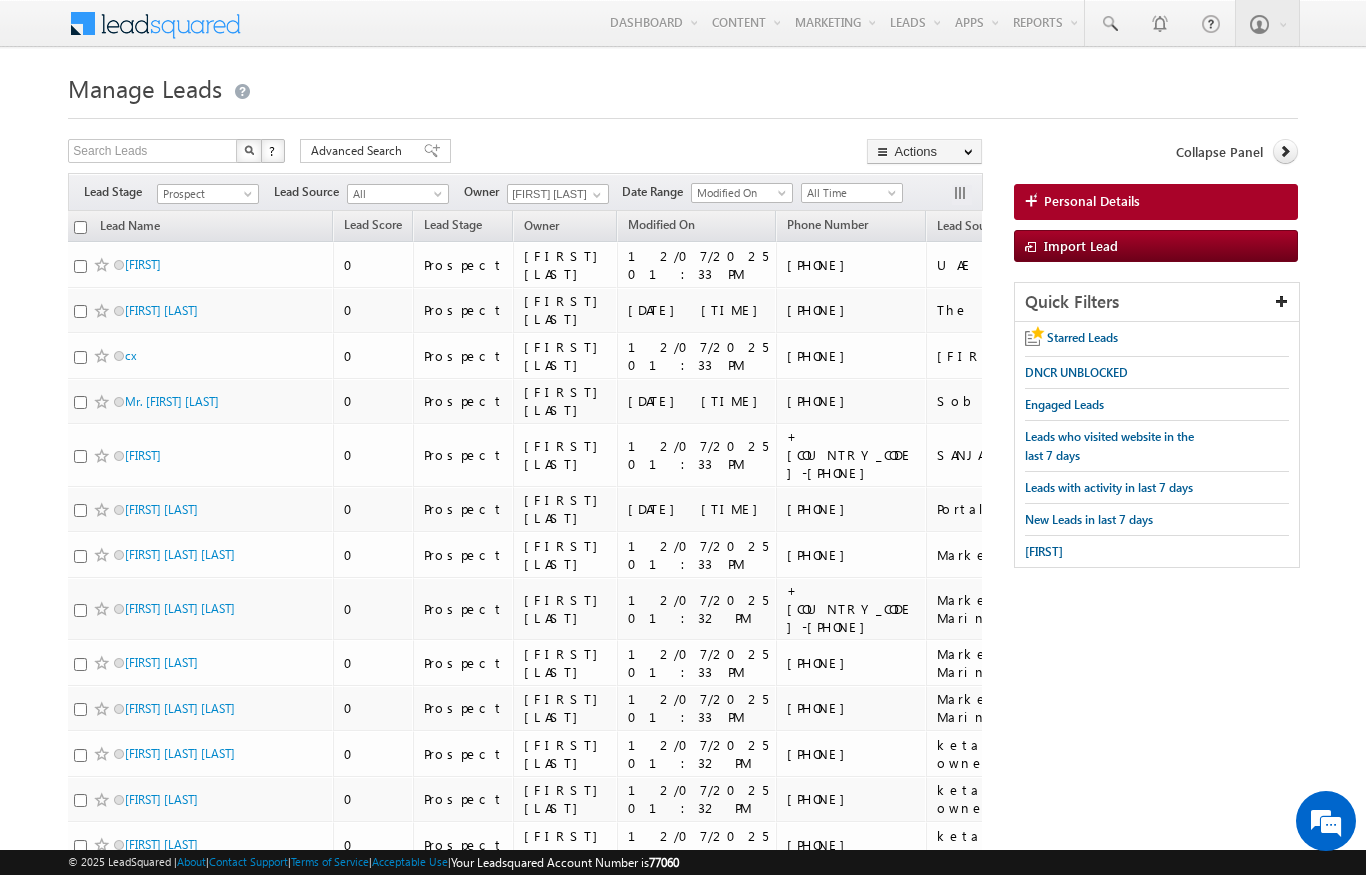 click on "Prospect" at bounding box center (205, 194) 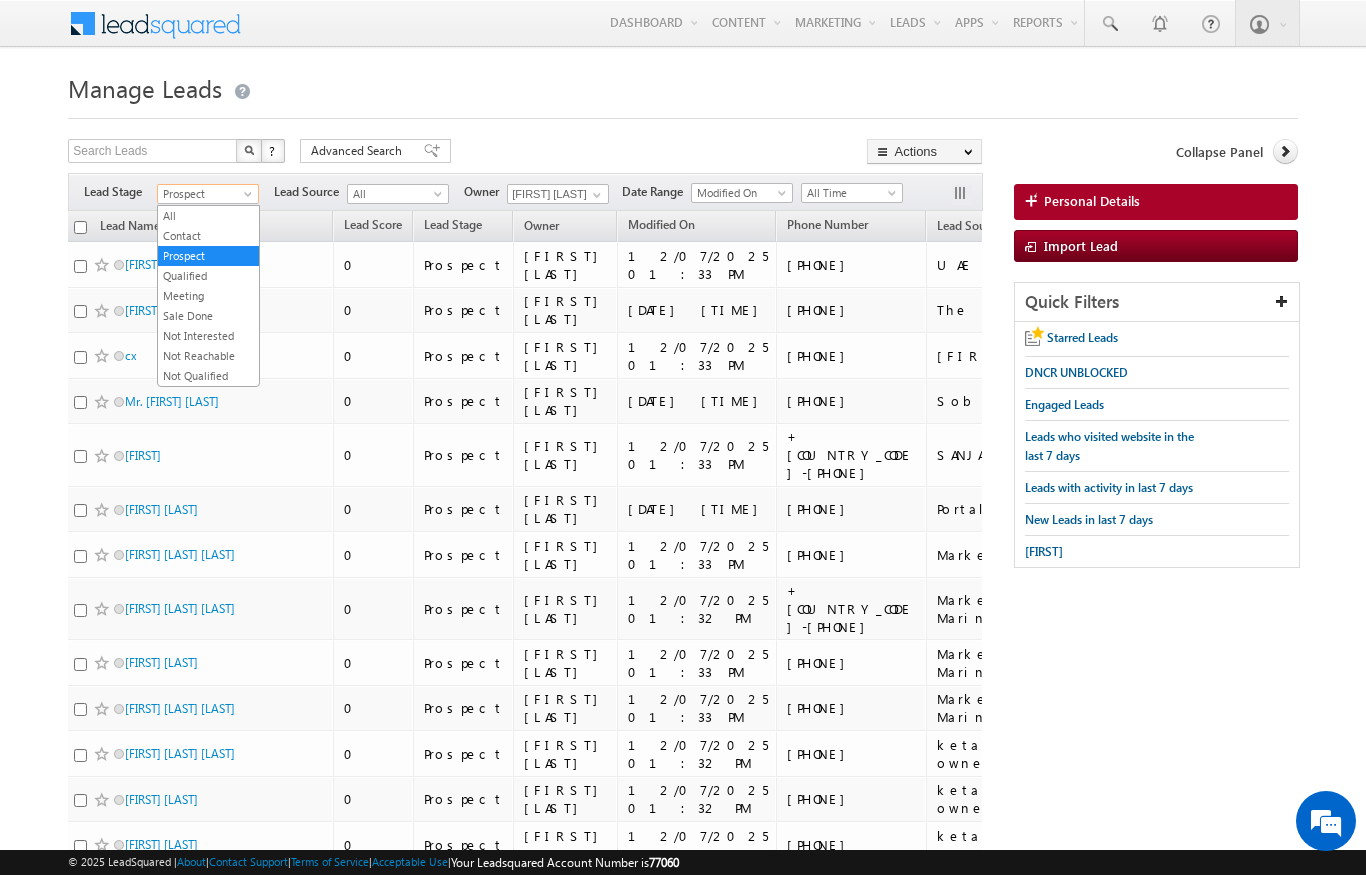 click on "Manage Leads" at bounding box center (682, 86) 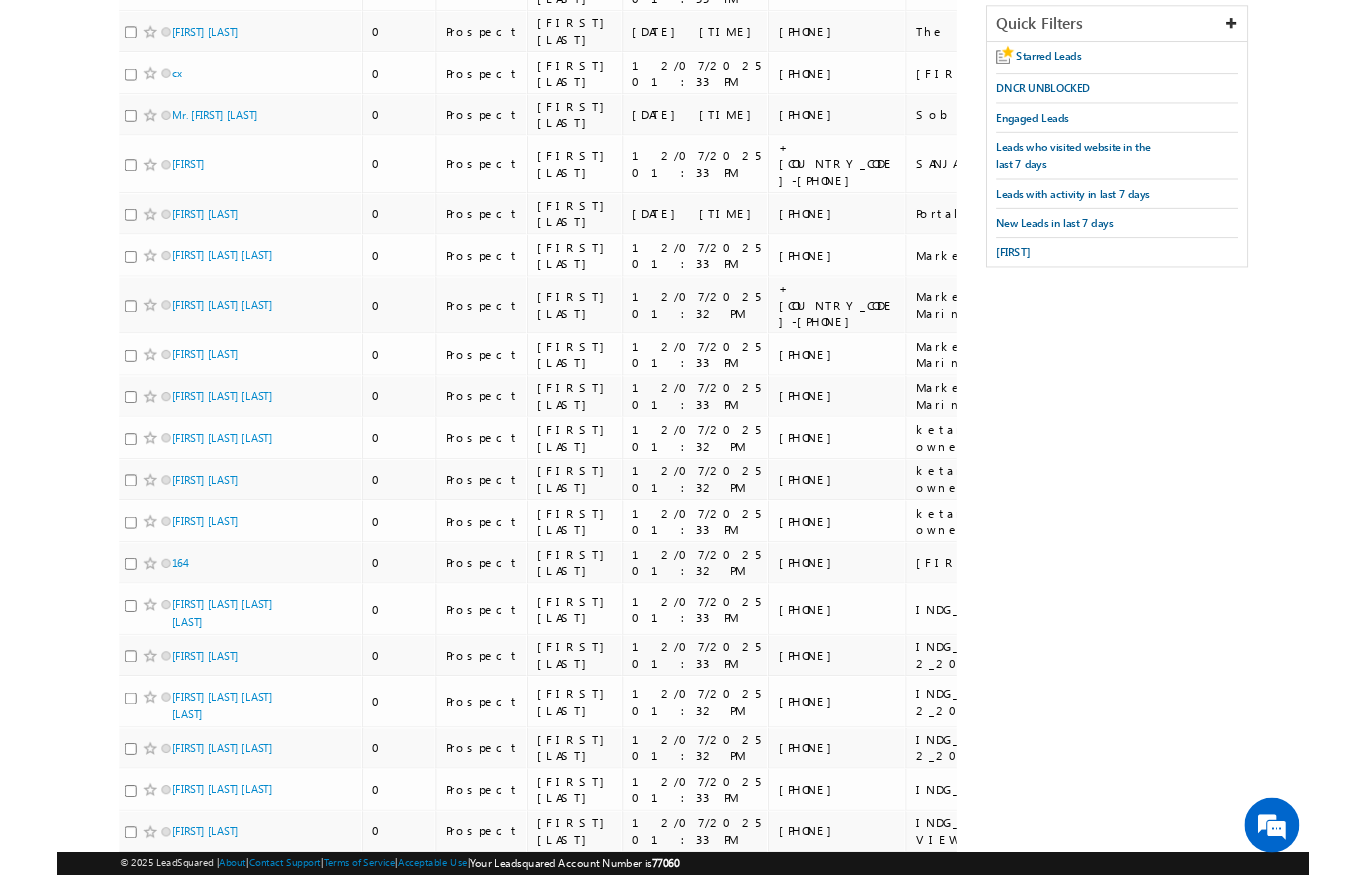 scroll, scrollTop: 0, scrollLeft: 0, axis: both 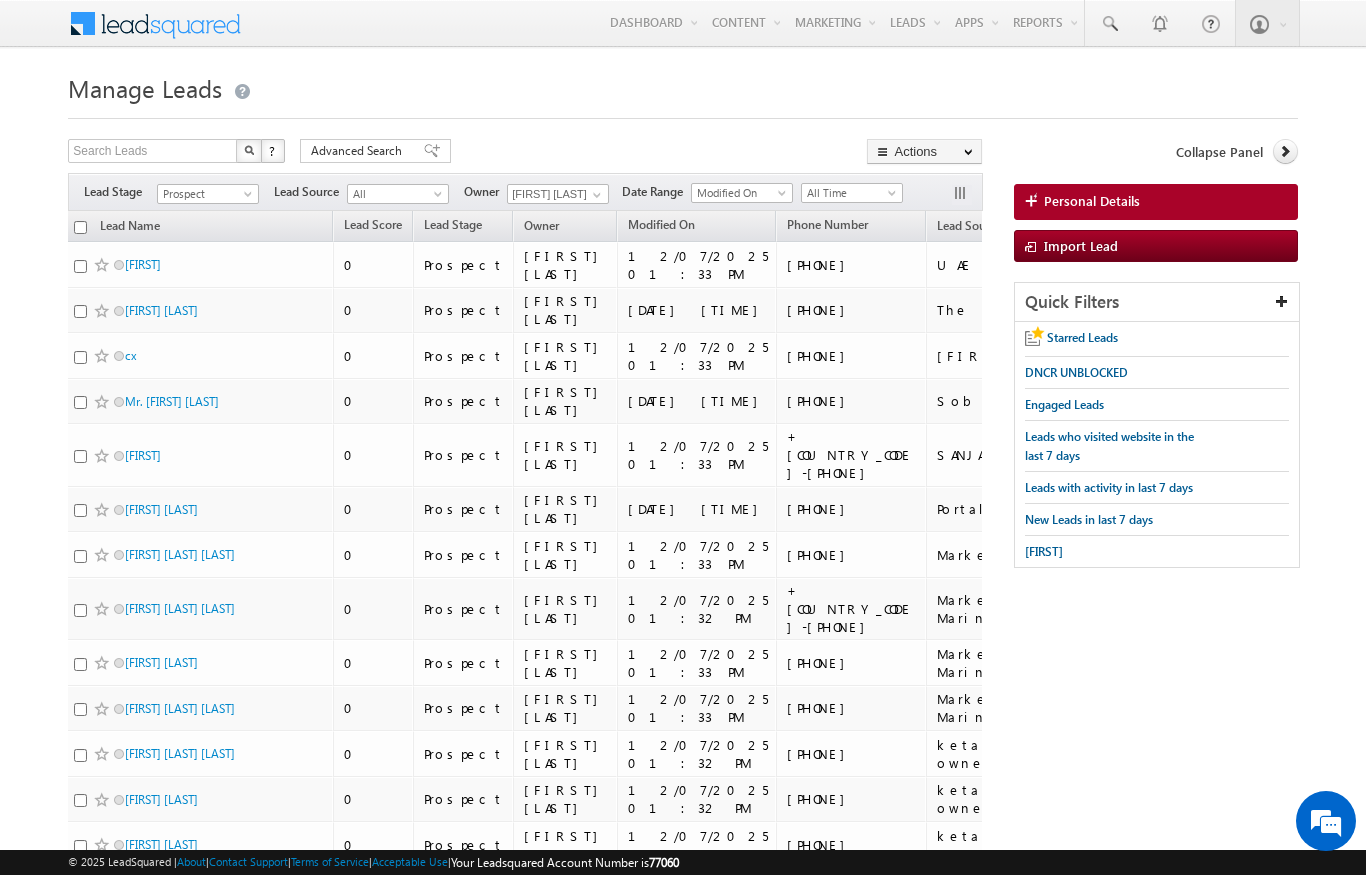 click on "Prospect" at bounding box center (208, 194) 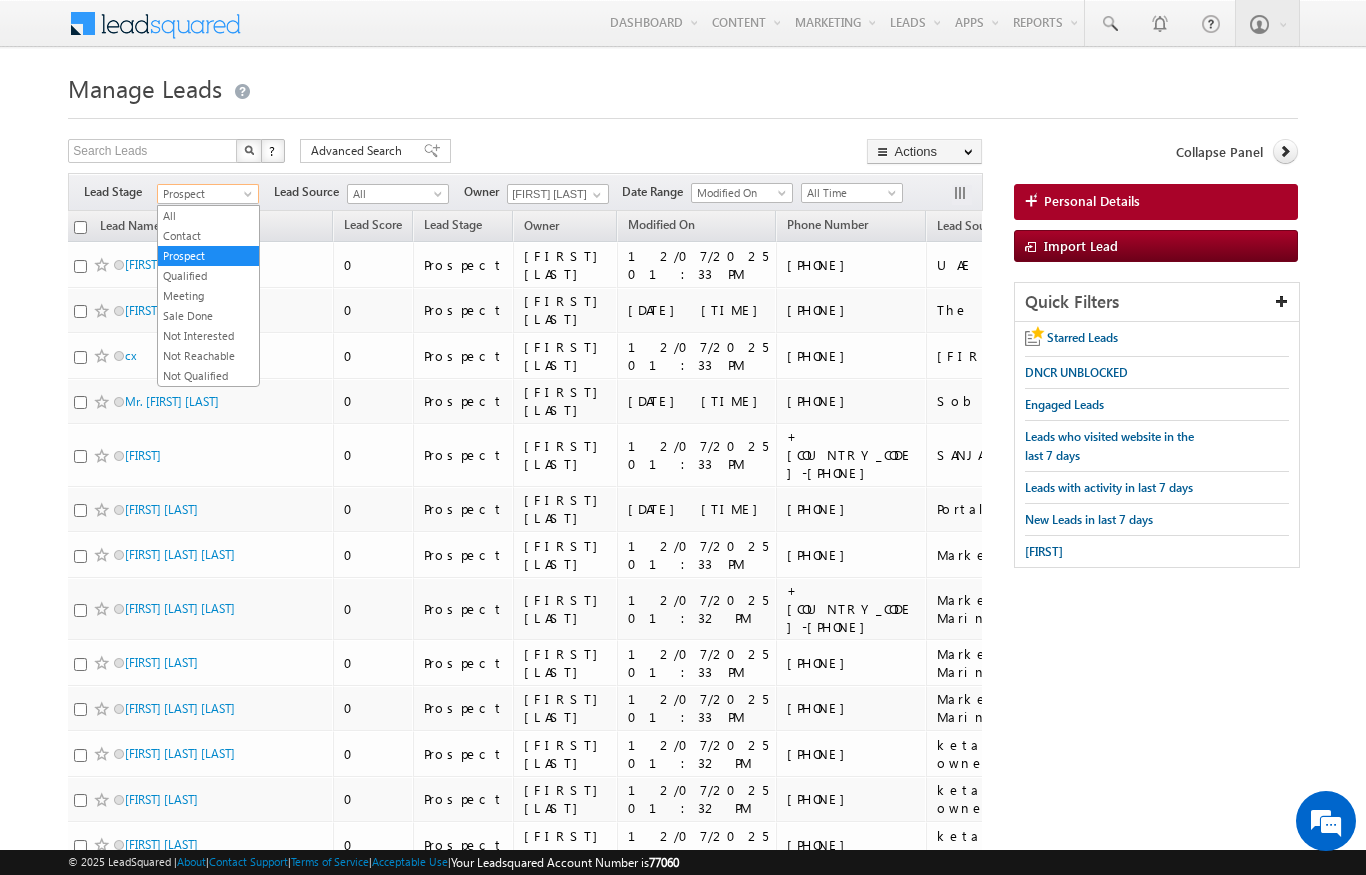 click on "Contact" at bounding box center (208, 236) 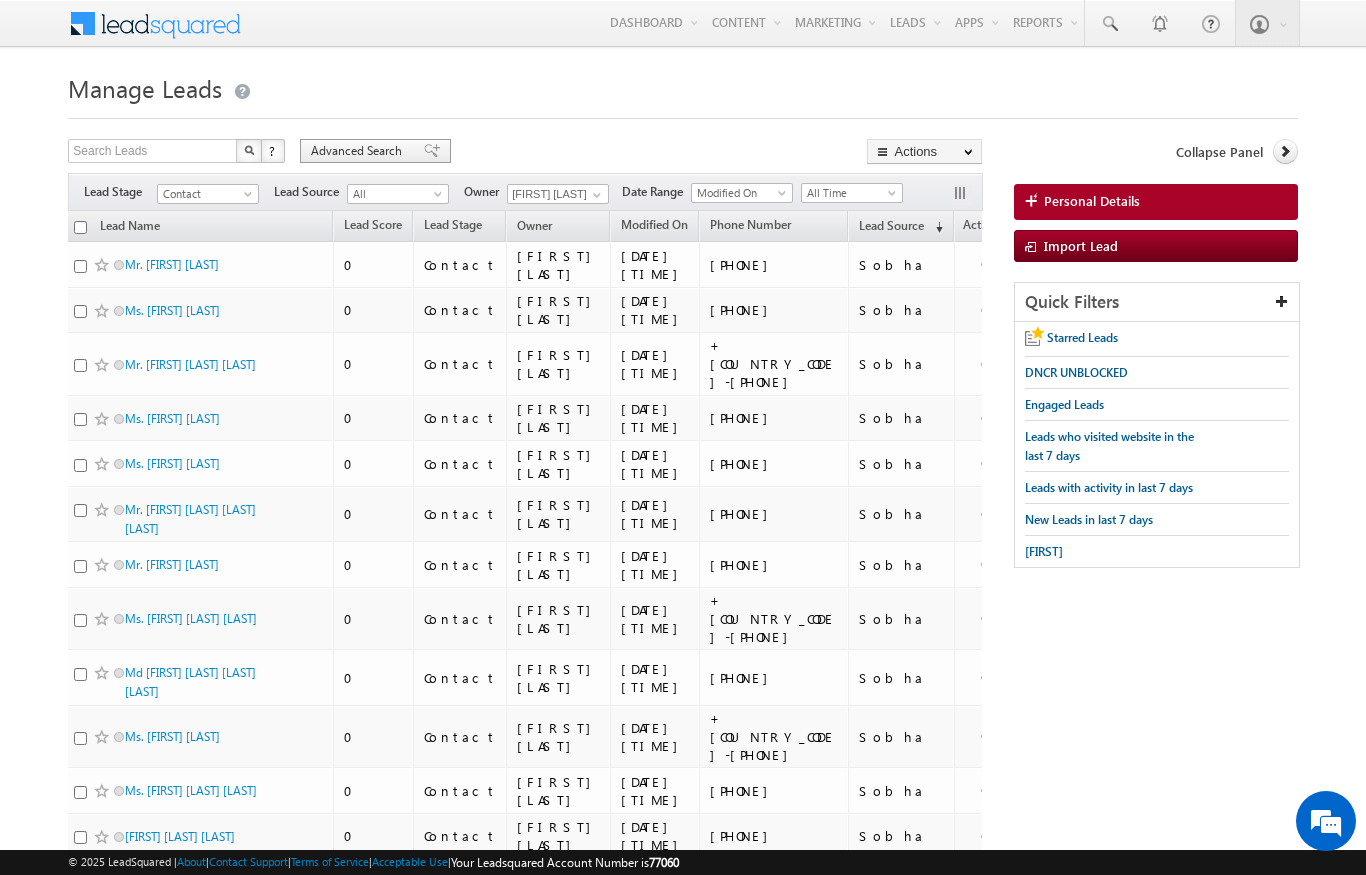 click on "Advanced Search" at bounding box center [359, 151] 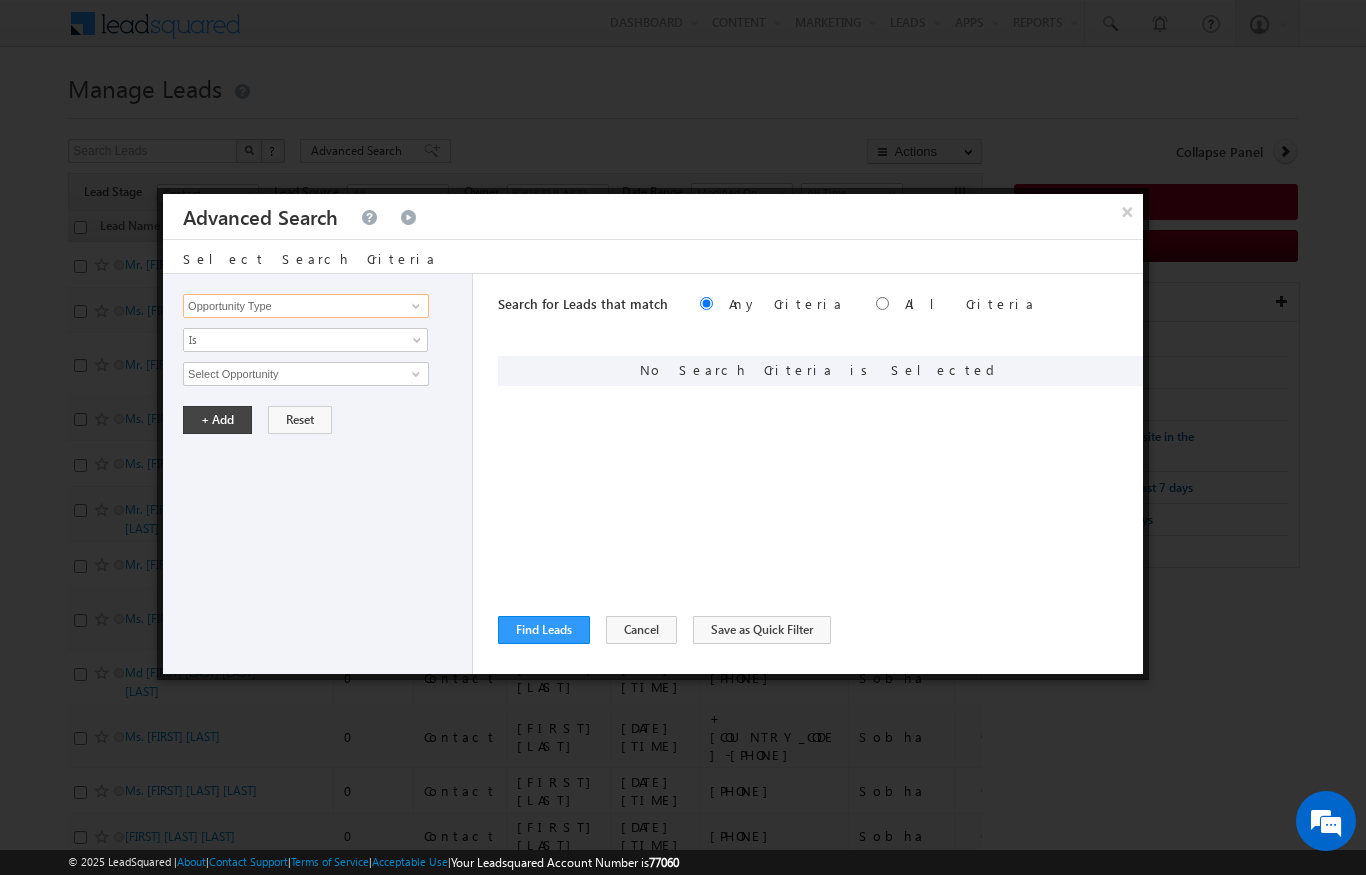 click on "Opportunity Type" at bounding box center (306, 306) 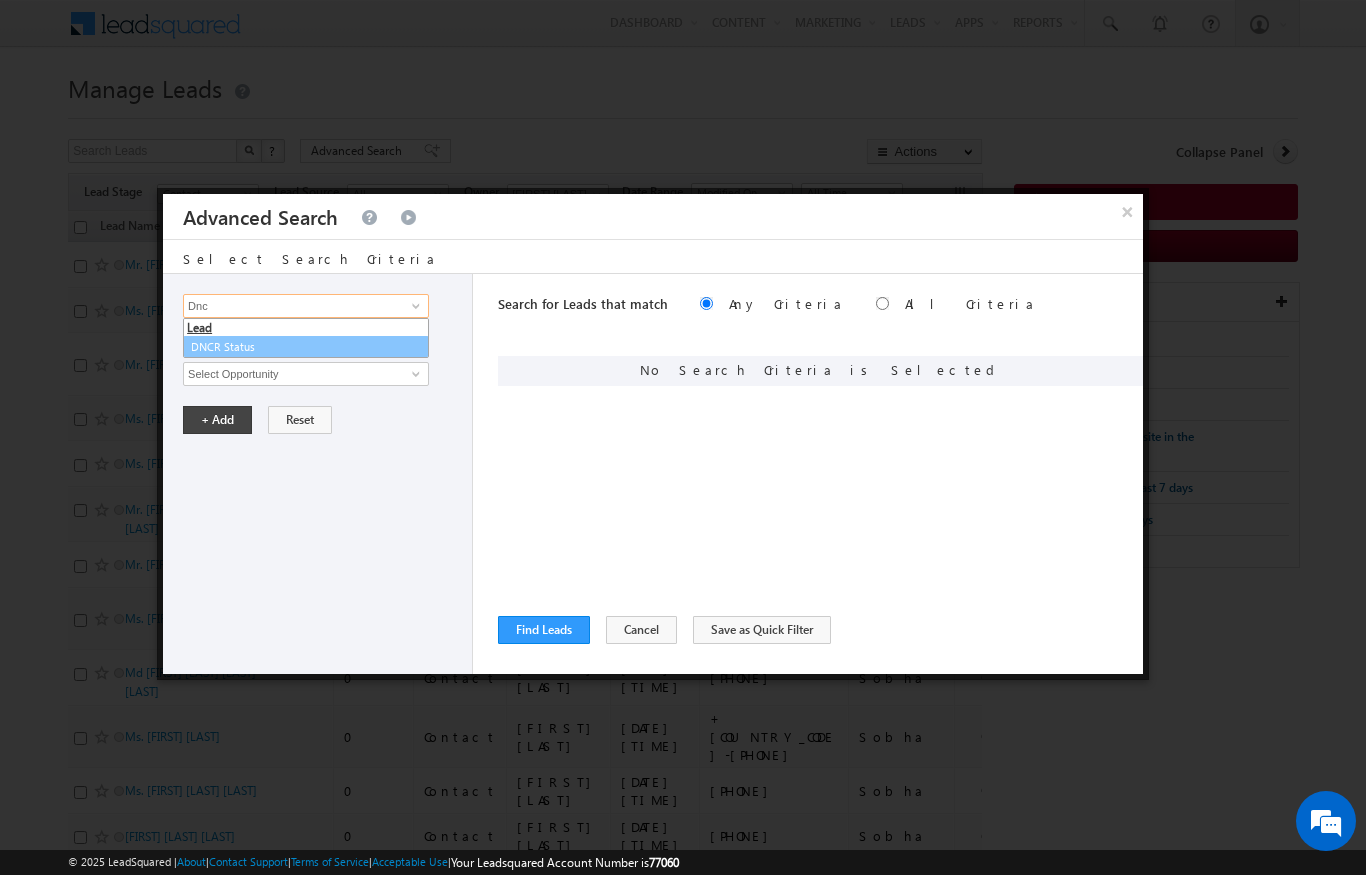 click on "DNCR Status" at bounding box center [306, 347] 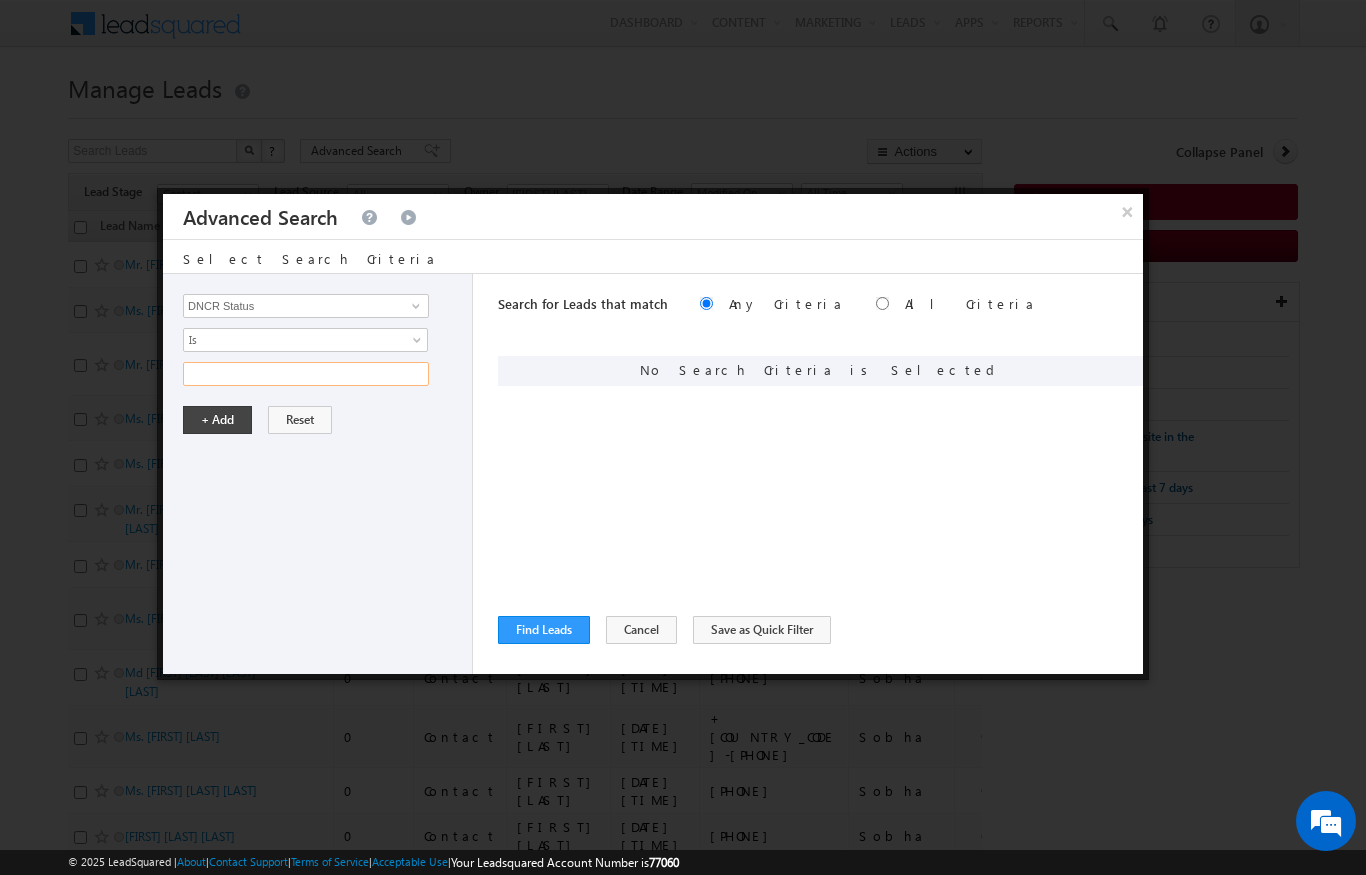 click at bounding box center (306, 374) 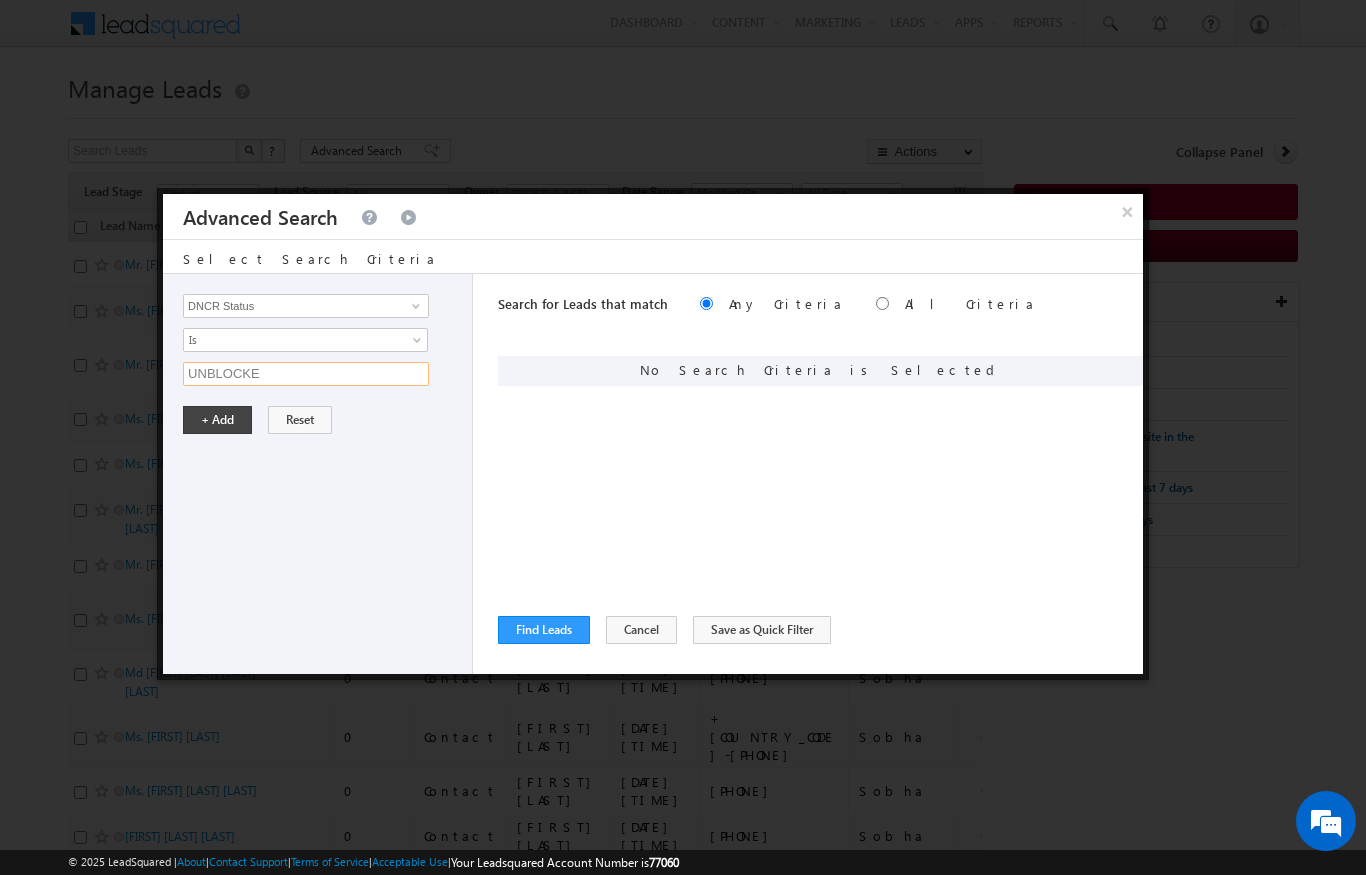 type on "UNBLOCKED" 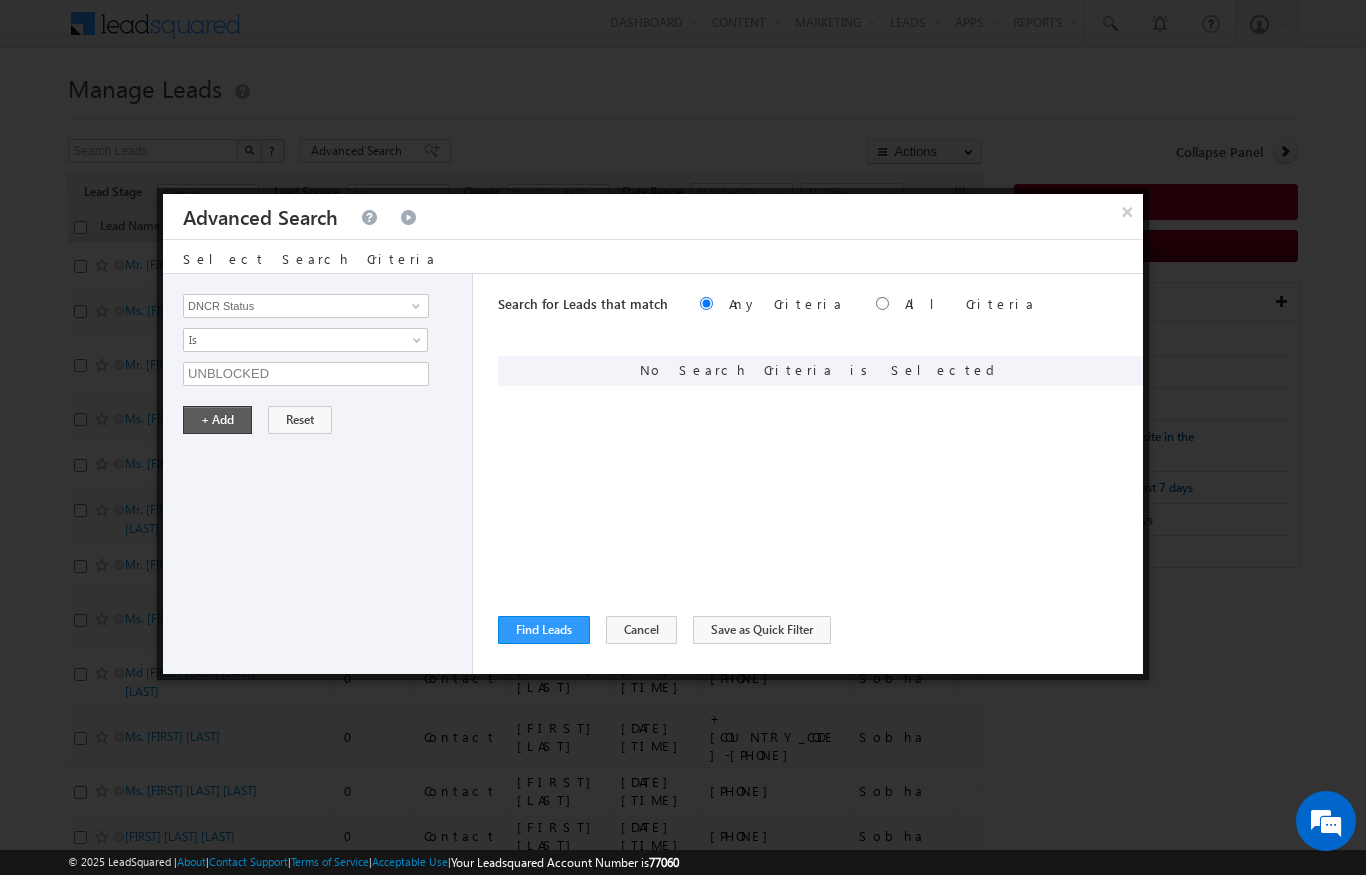 click on "+ Add" at bounding box center [217, 420] 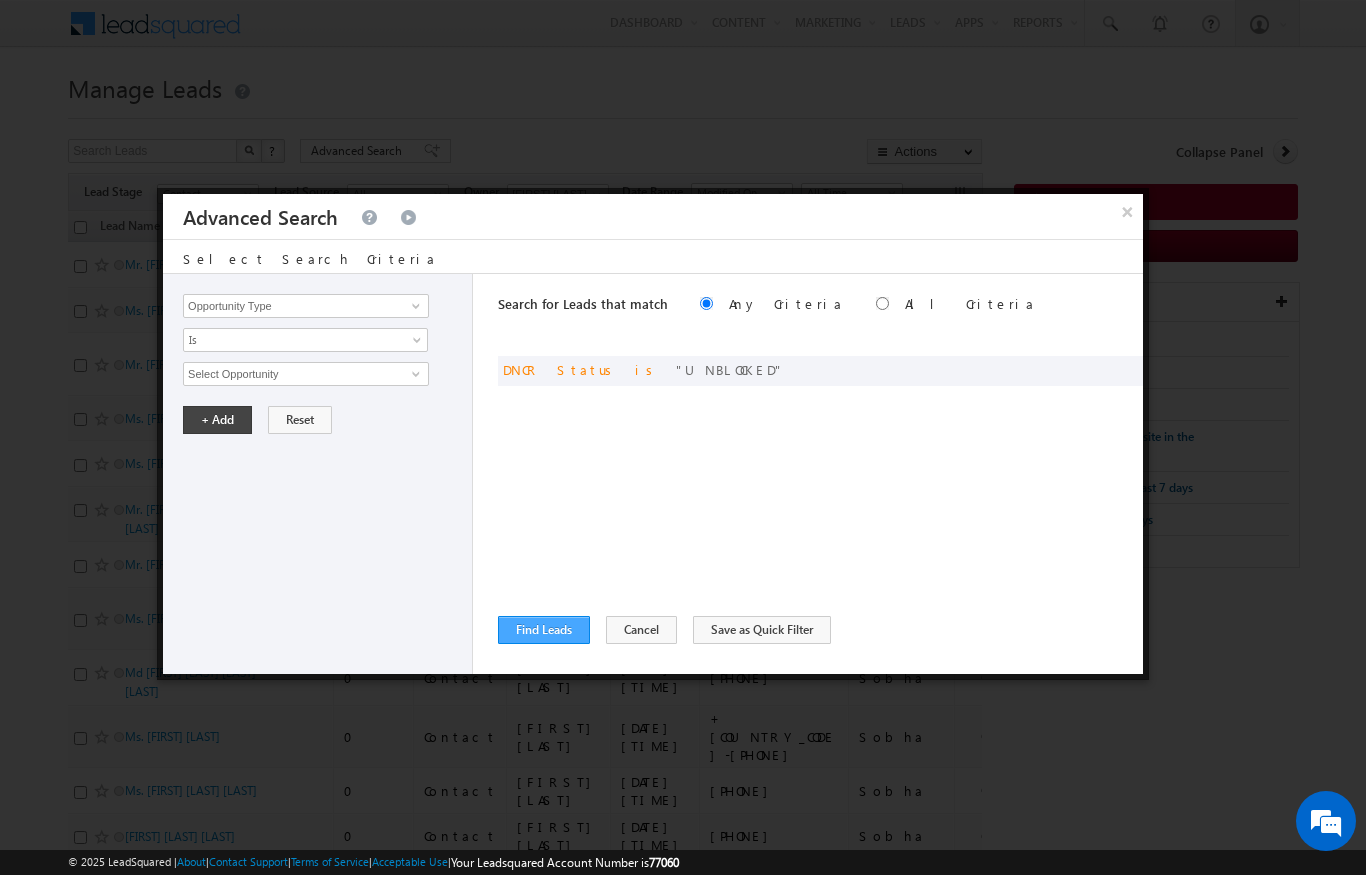 click on "Find Leads" at bounding box center (544, 630) 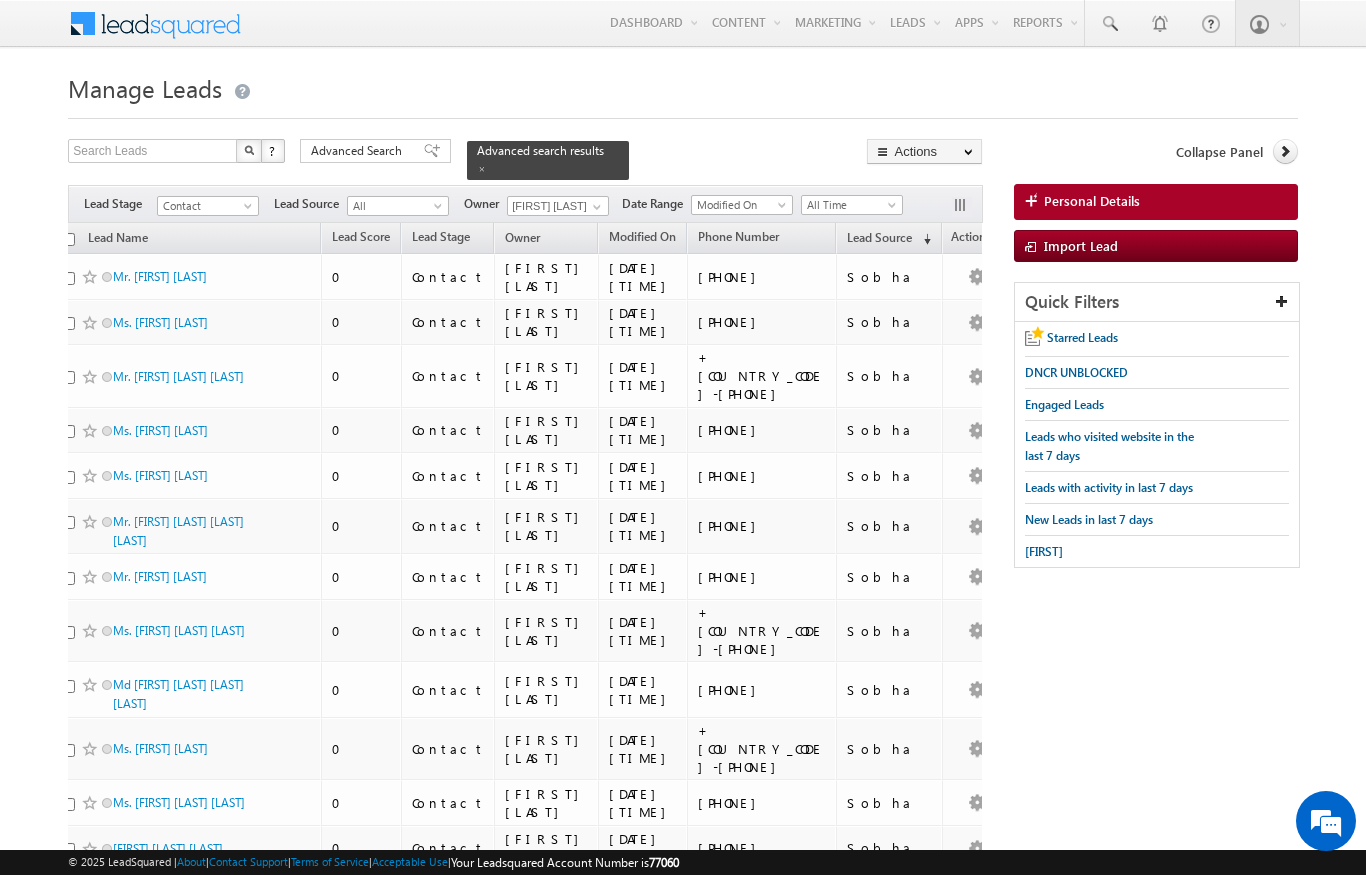 scroll, scrollTop: 0, scrollLeft: 15, axis: horizontal 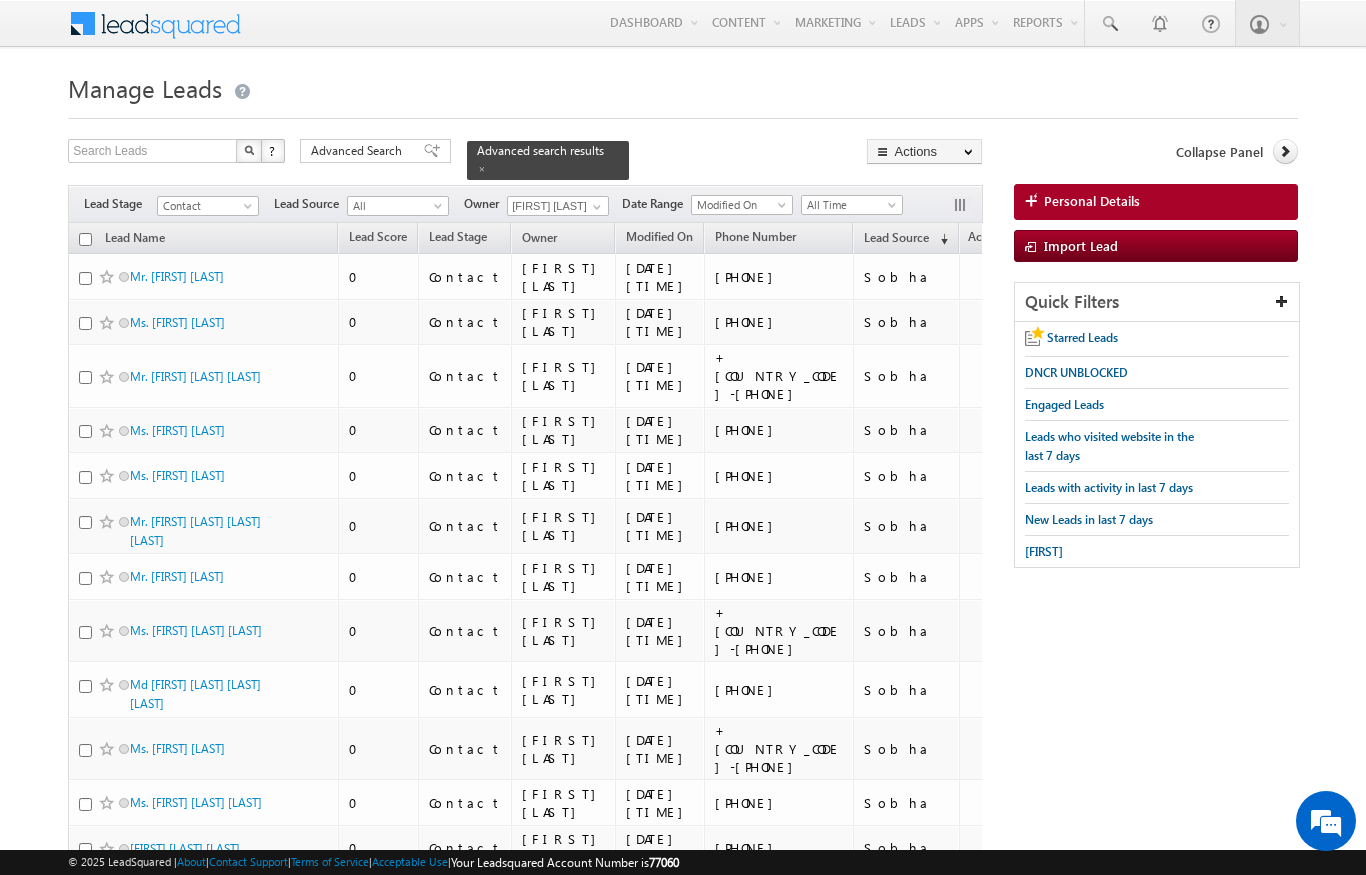 click at bounding box center [85, 239] 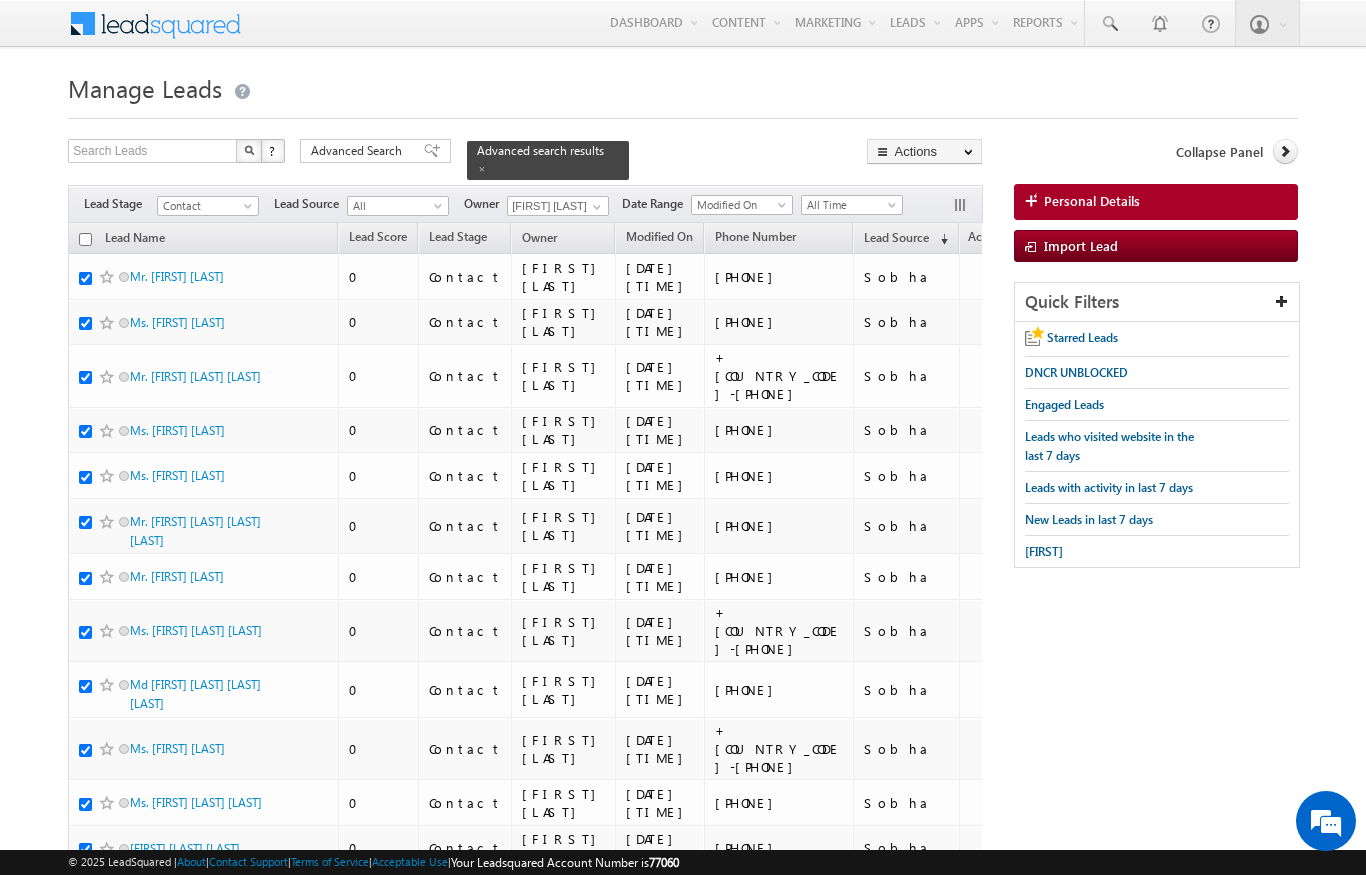 checkbox on "true" 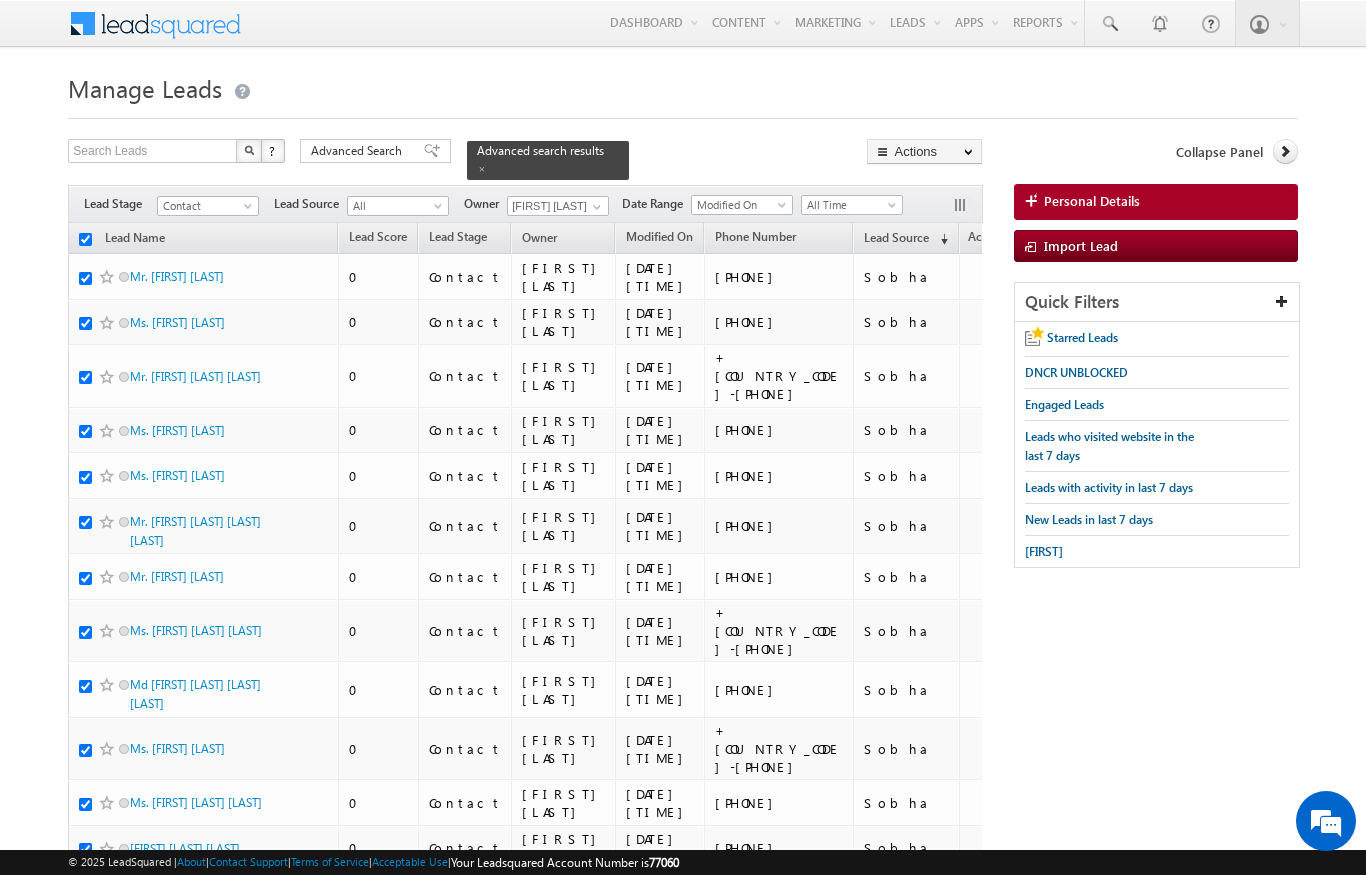 scroll, scrollTop: 0, scrollLeft: 0, axis: both 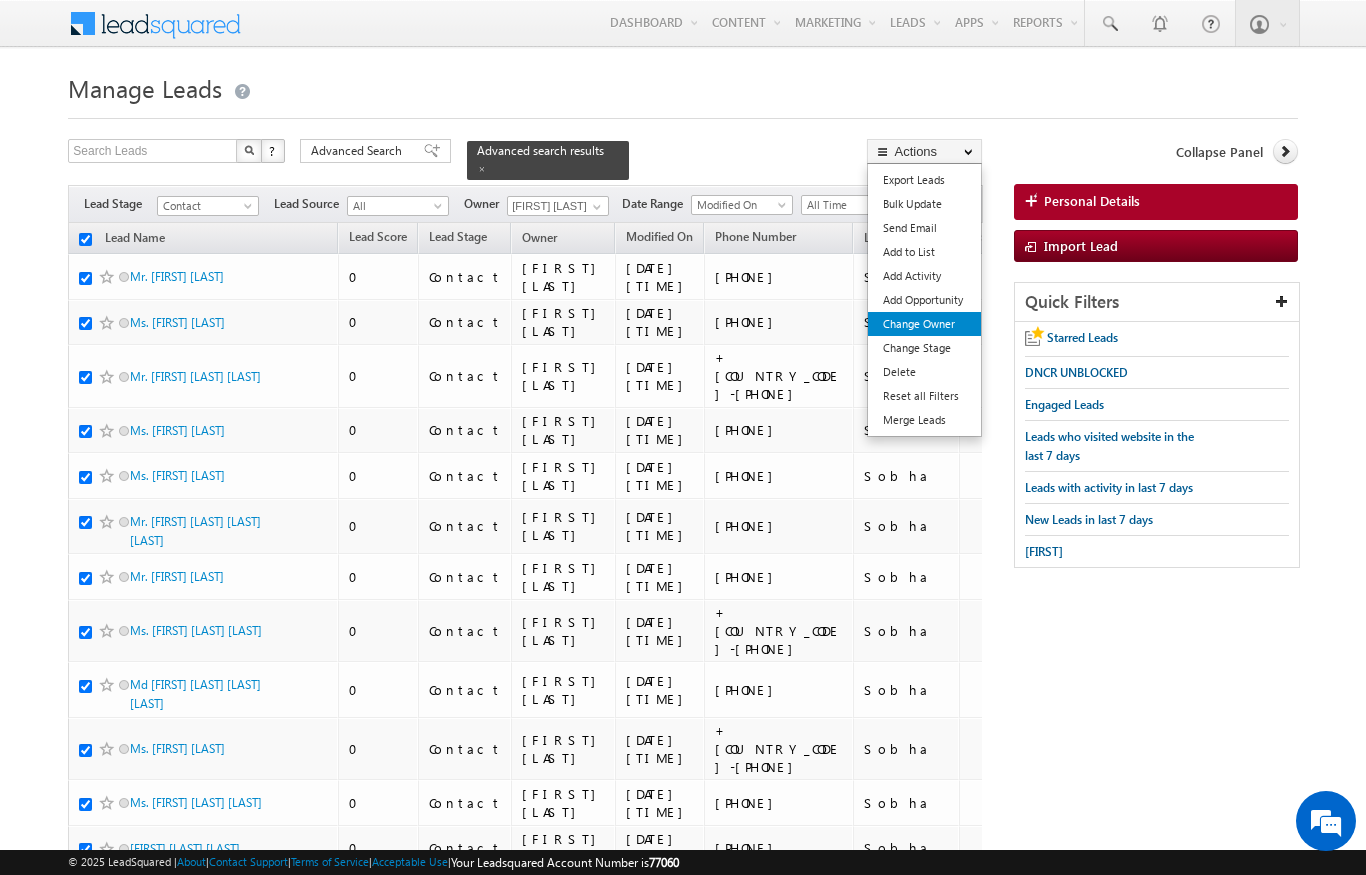 click on "Change Owner" at bounding box center (924, 324) 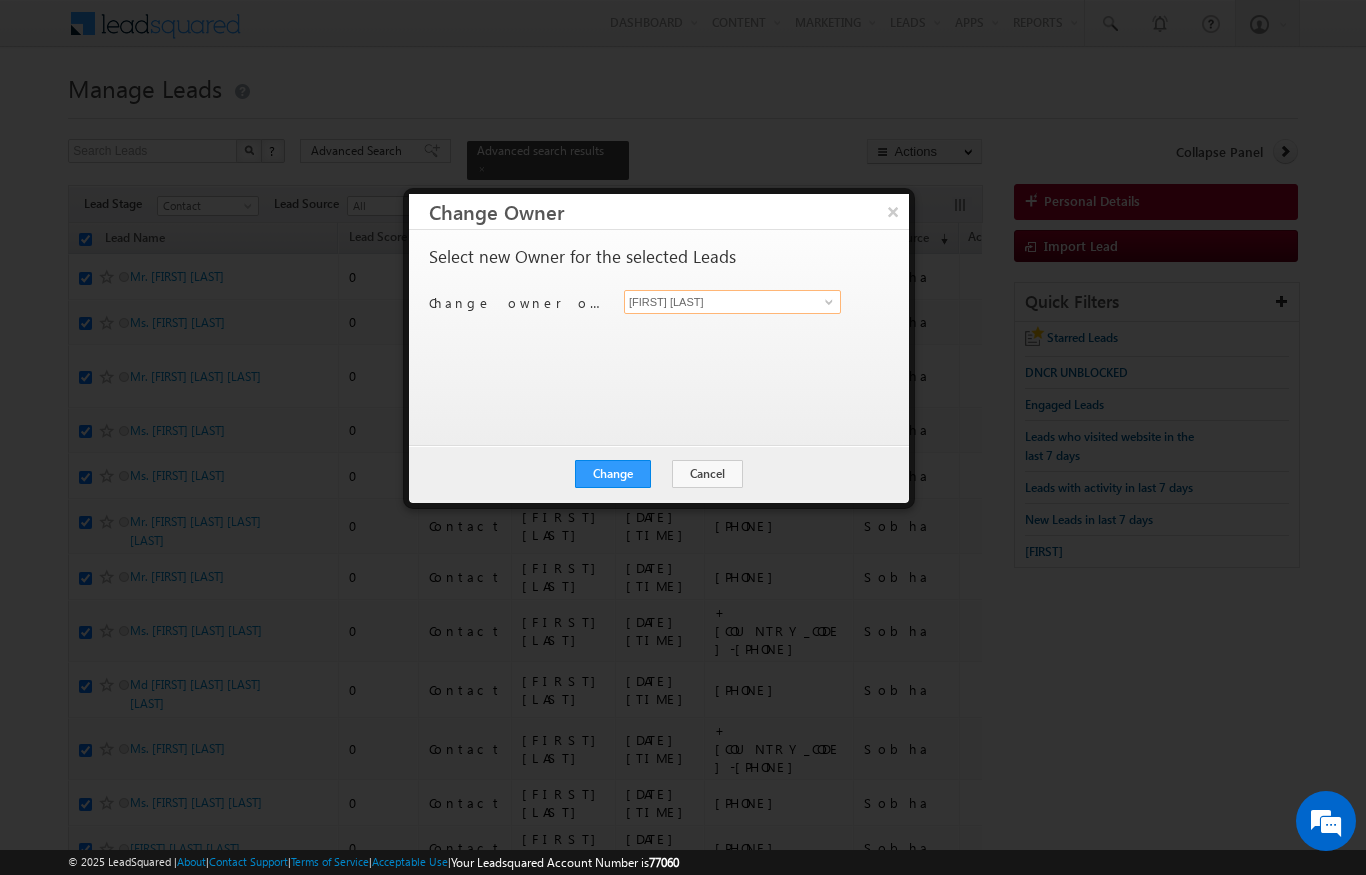 click on "[FIRST] [LAST]" at bounding box center [732, 302] 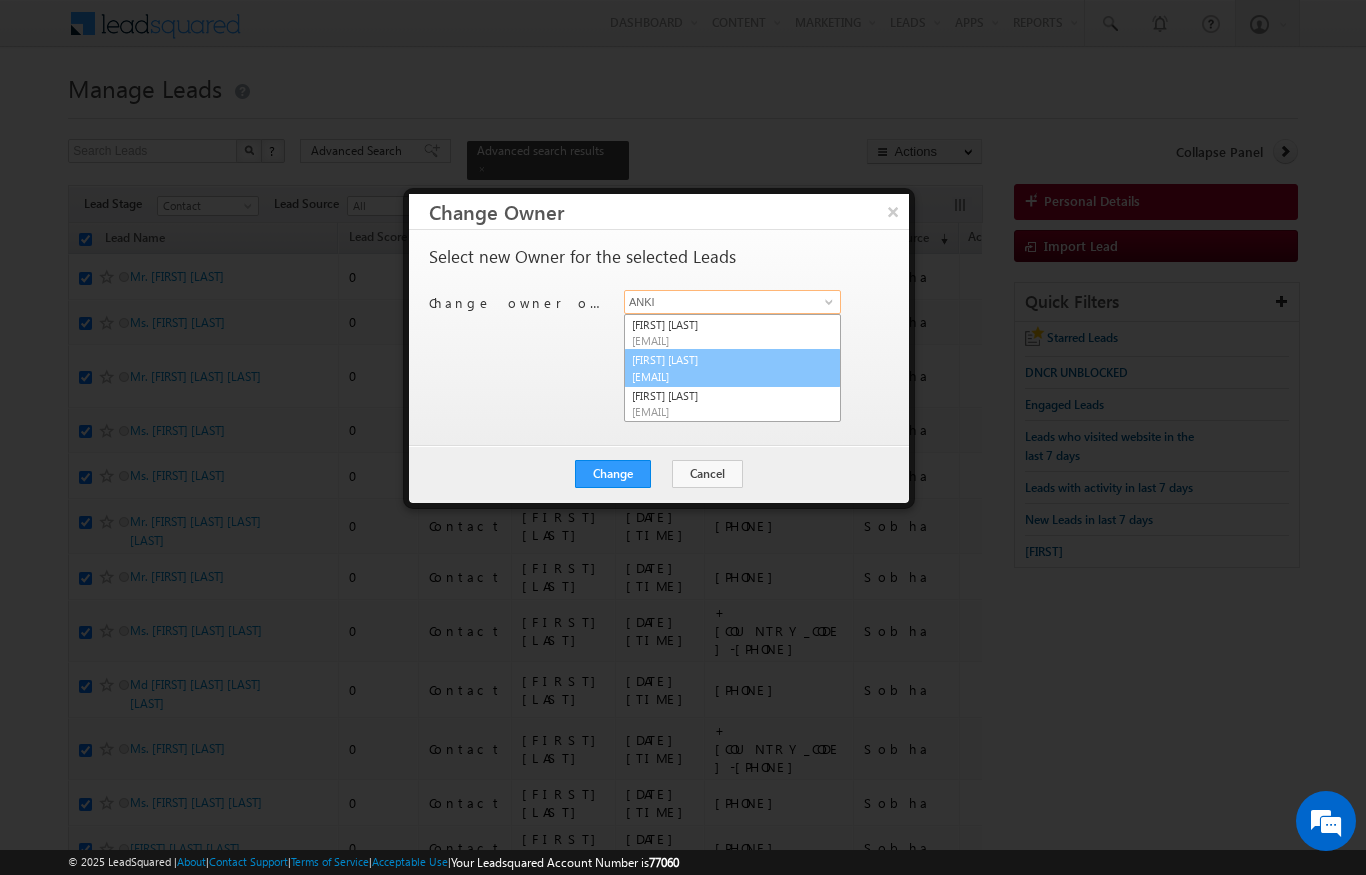 click on "[EMAIL]" at bounding box center (722, 376) 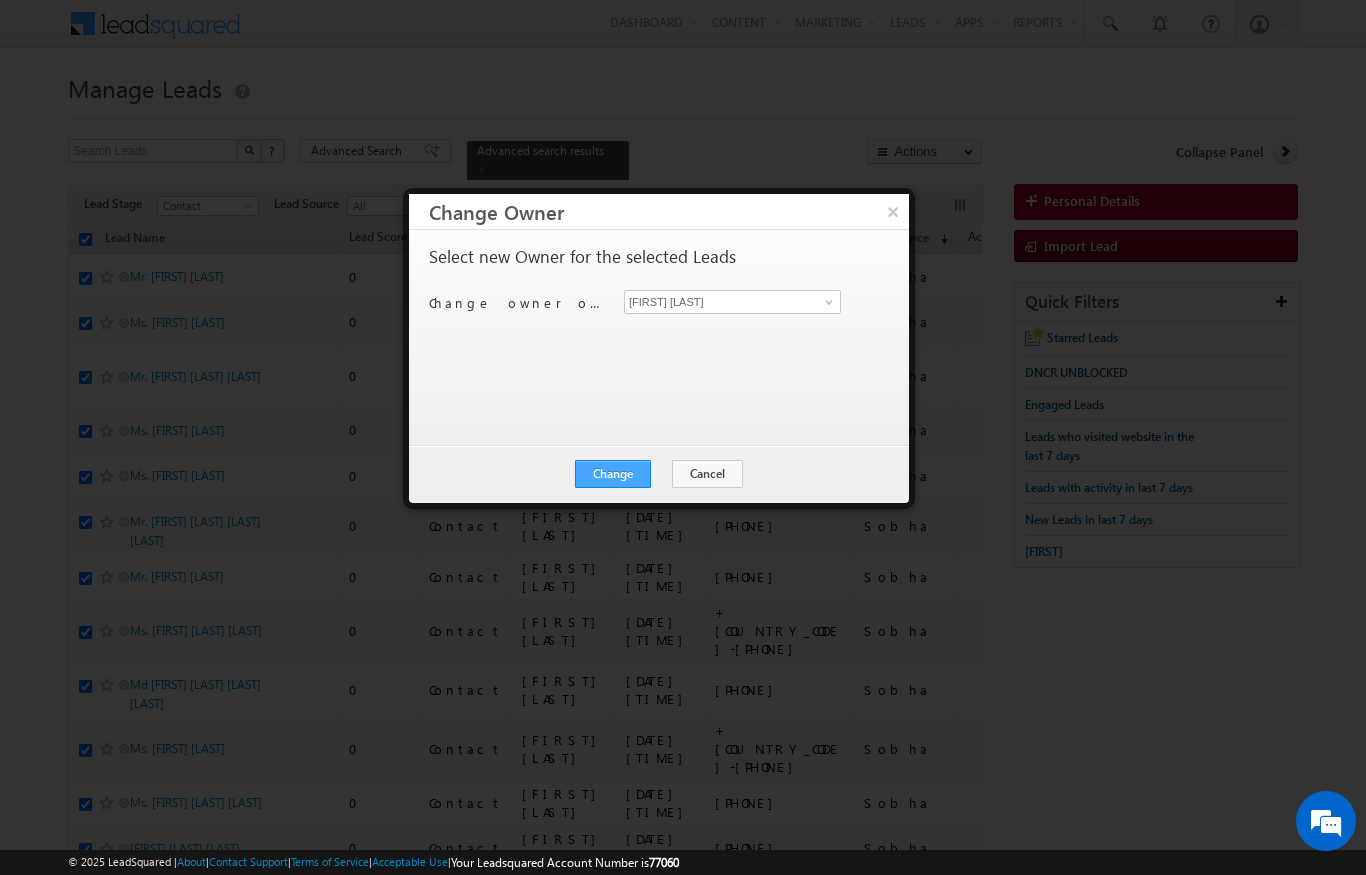 click on "Change" at bounding box center [613, 474] 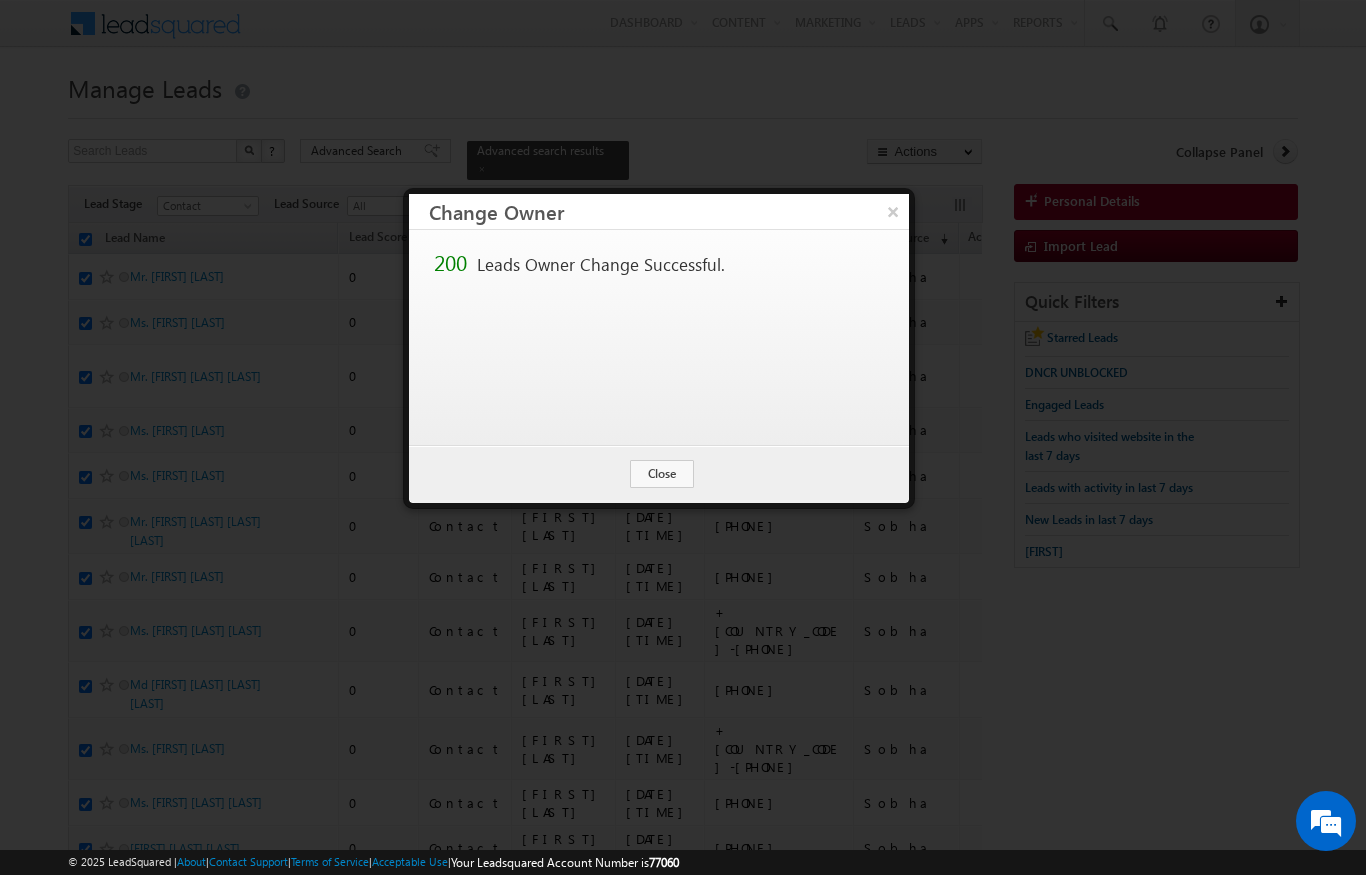 click at bounding box center (683, 437) 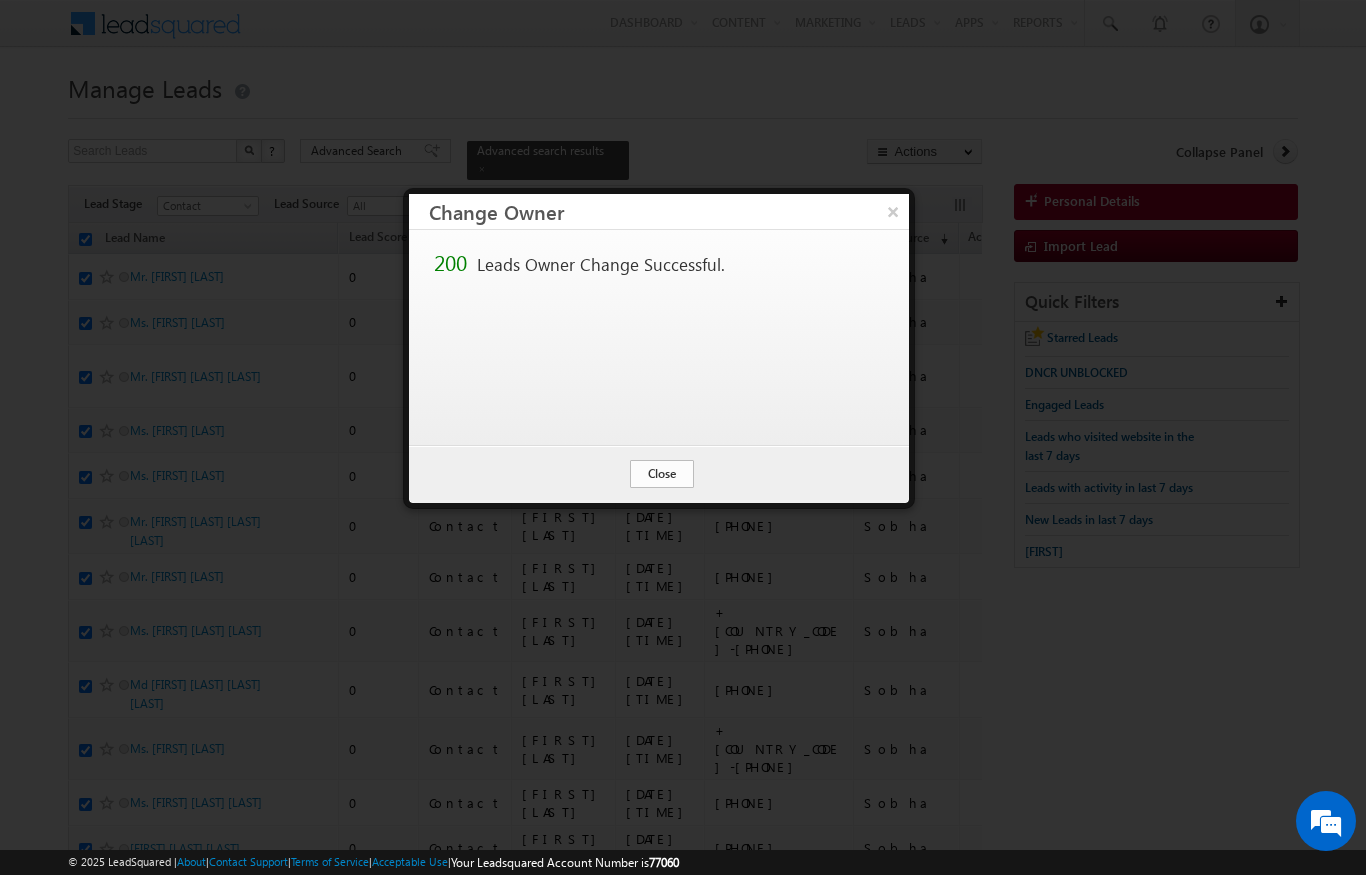 click on "Close" at bounding box center (662, 474) 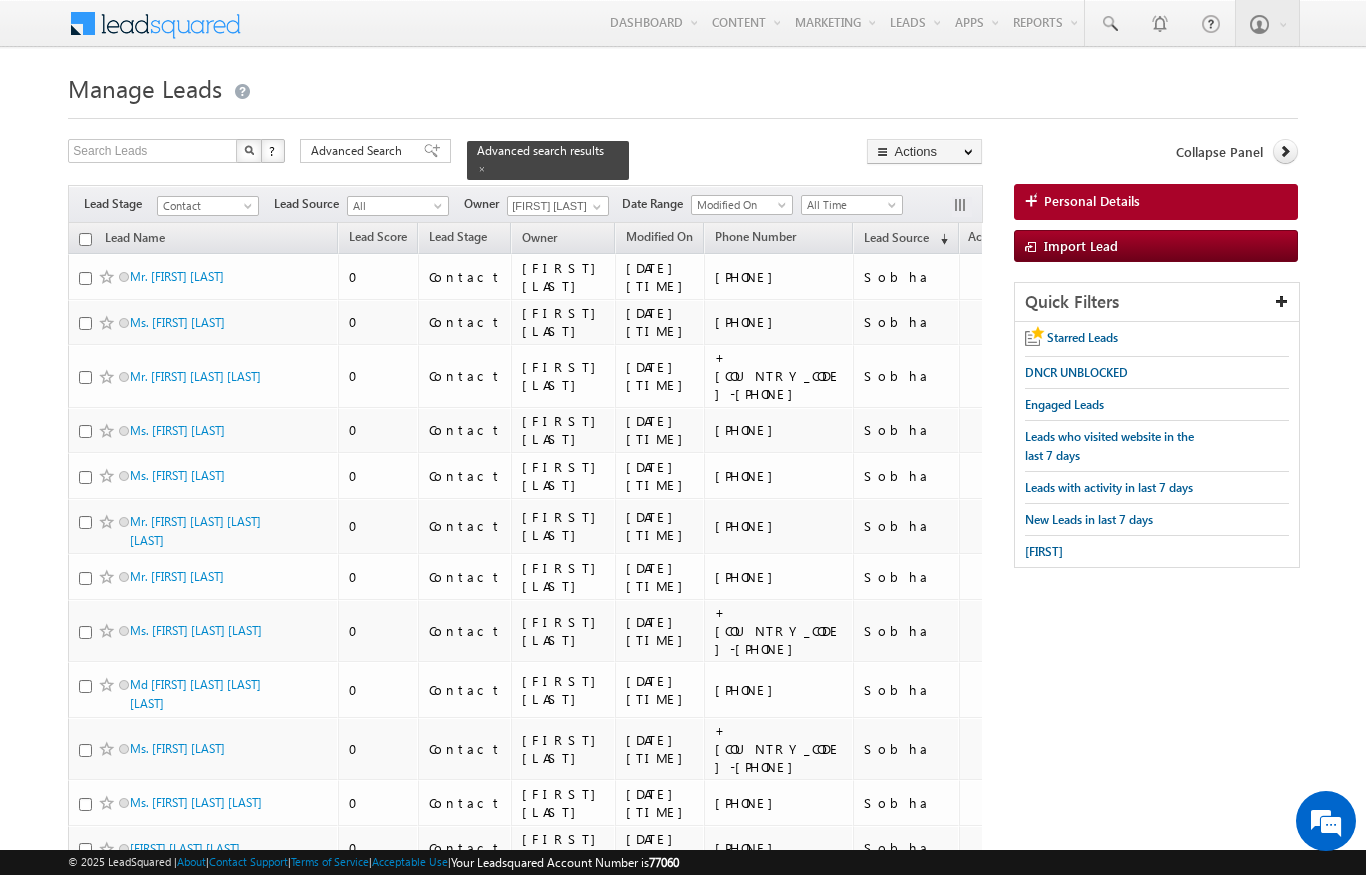 click on "Contact" at bounding box center [205, 206] 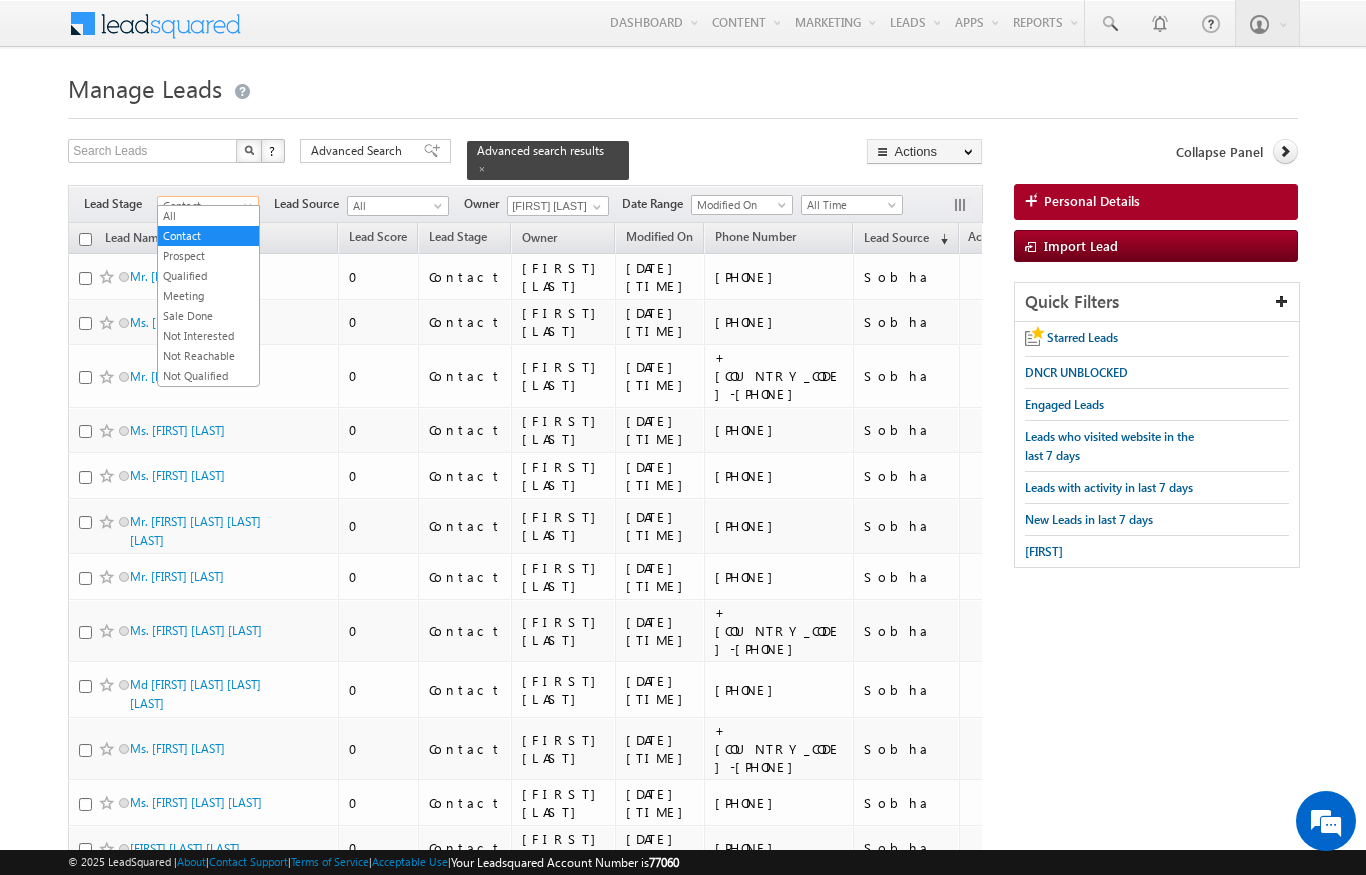 click on "Meeting" at bounding box center (208, 296) 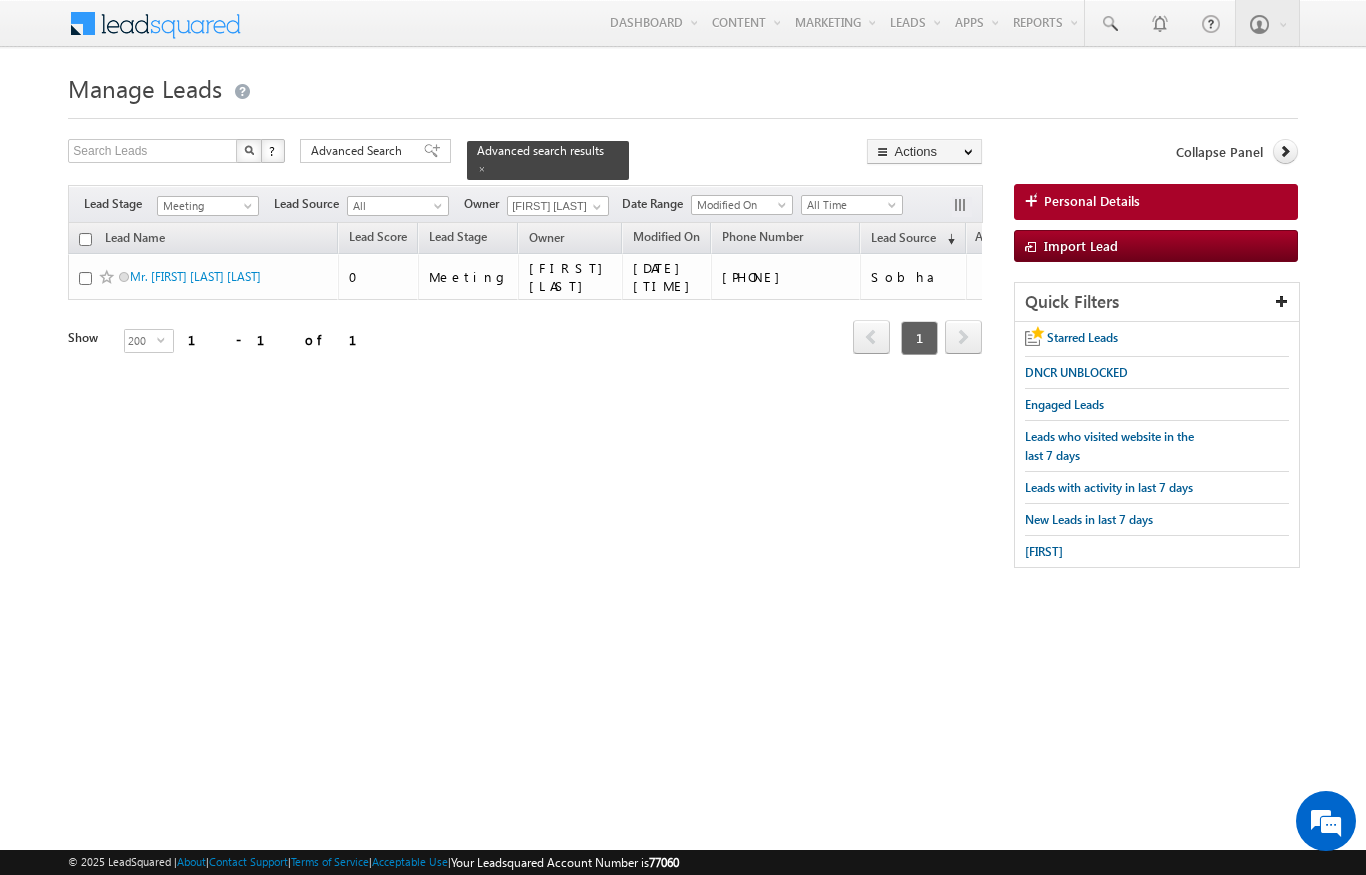click on "Meeting" at bounding box center (205, 206) 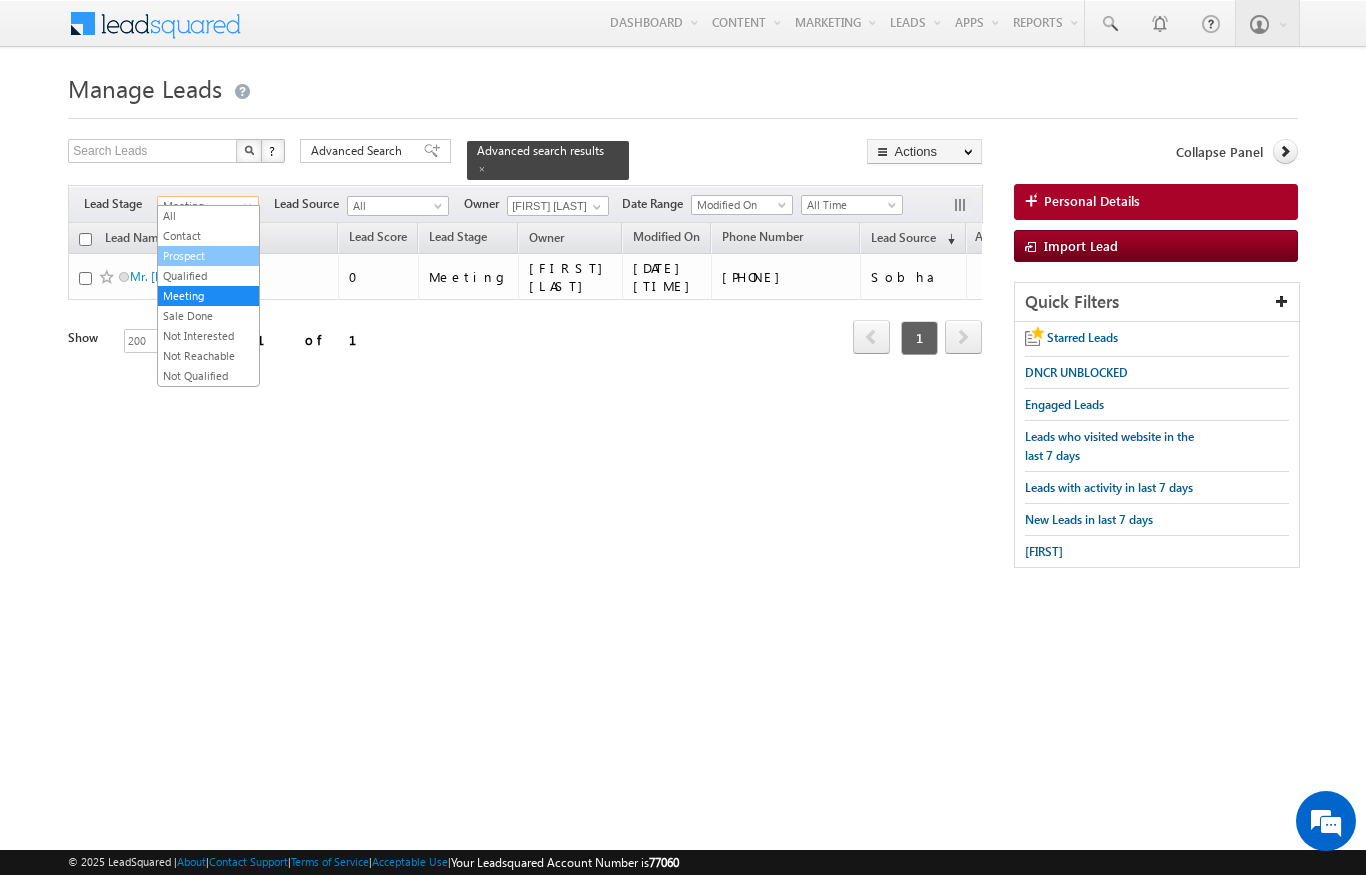 click on "Prospect" at bounding box center (208, 256) 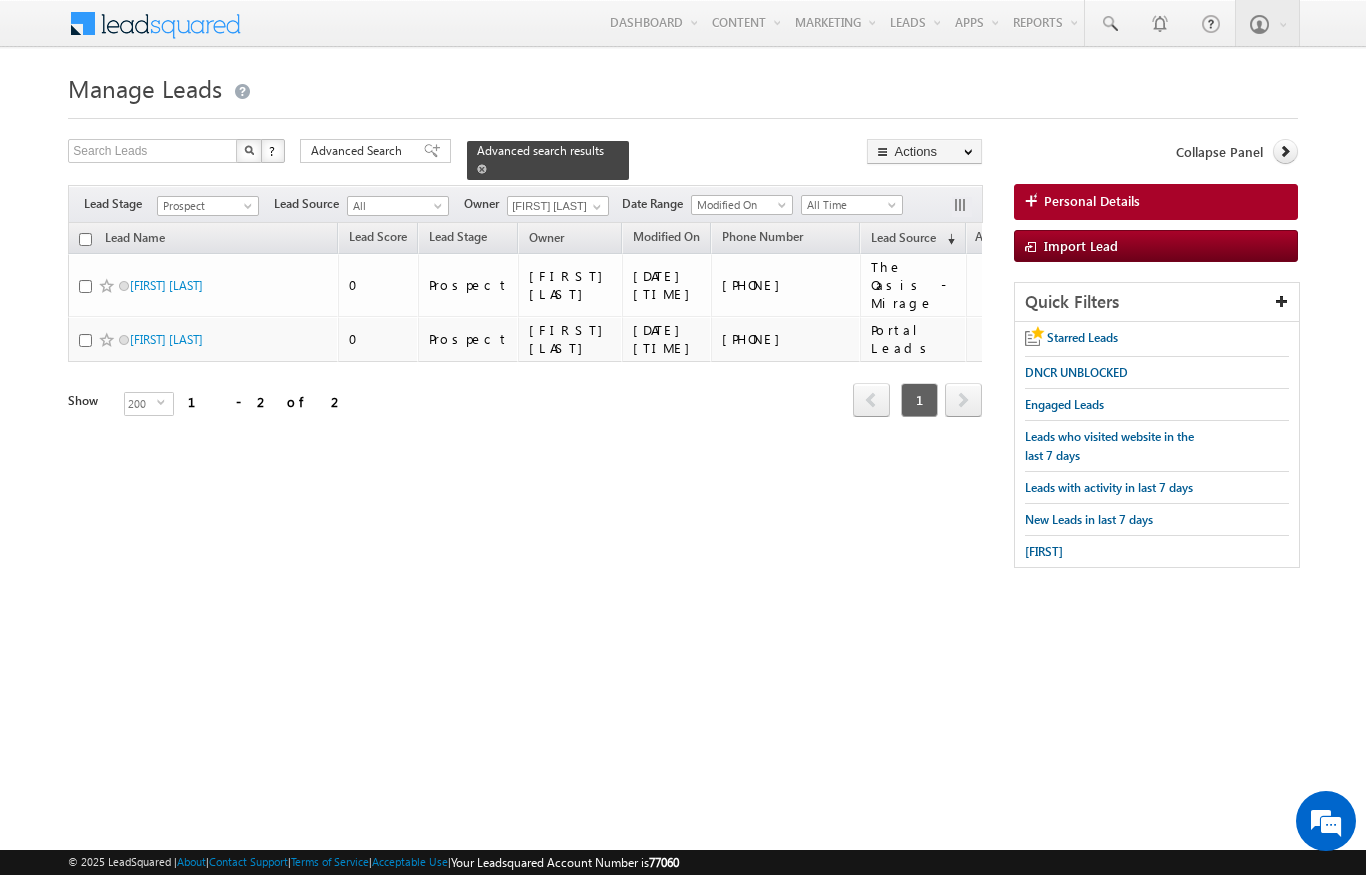 click on "Advanced search results" at bounding box center (540, 150) 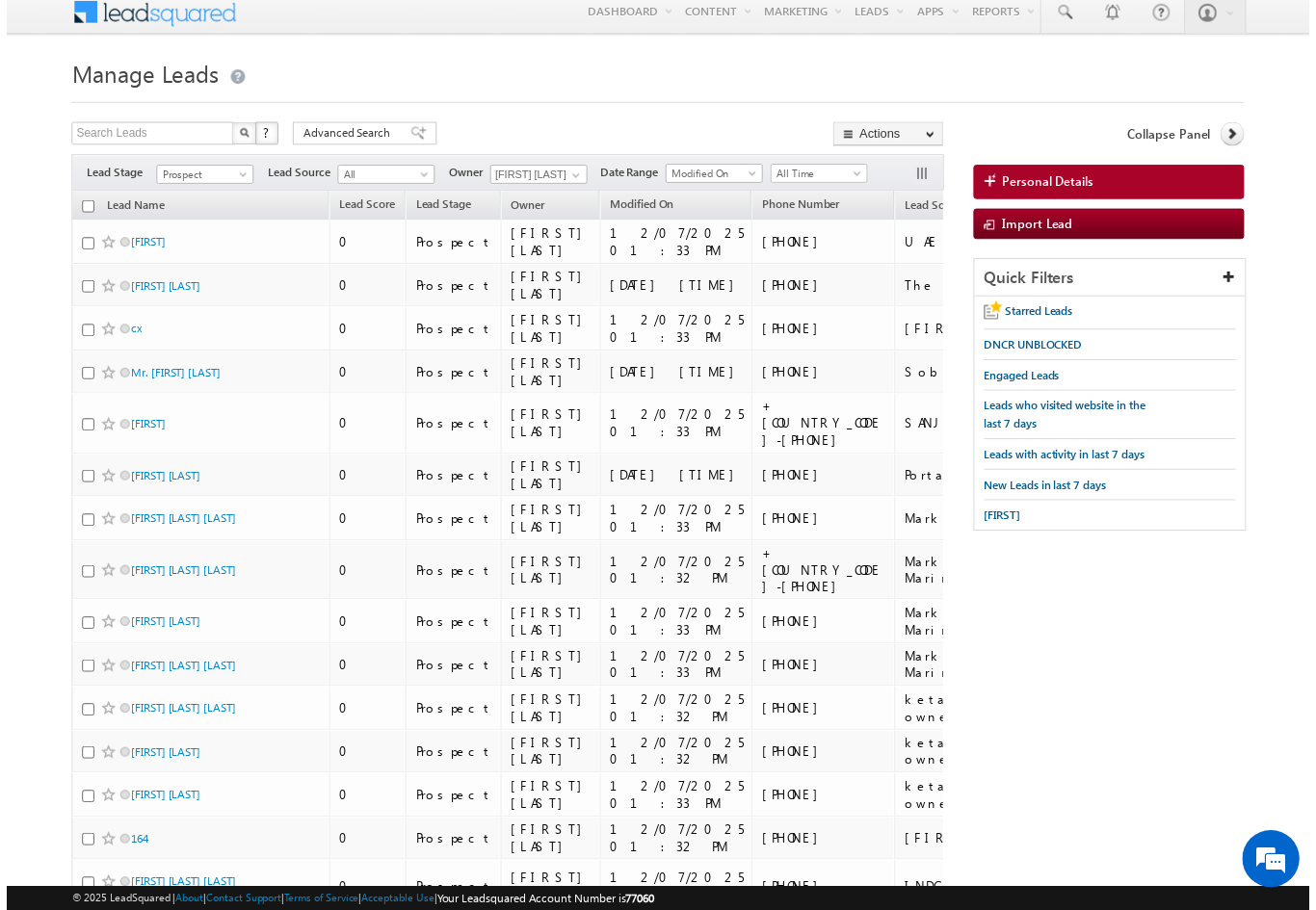 scroll, scrollTop: 88, scrollLeft: 0, axis: vertical 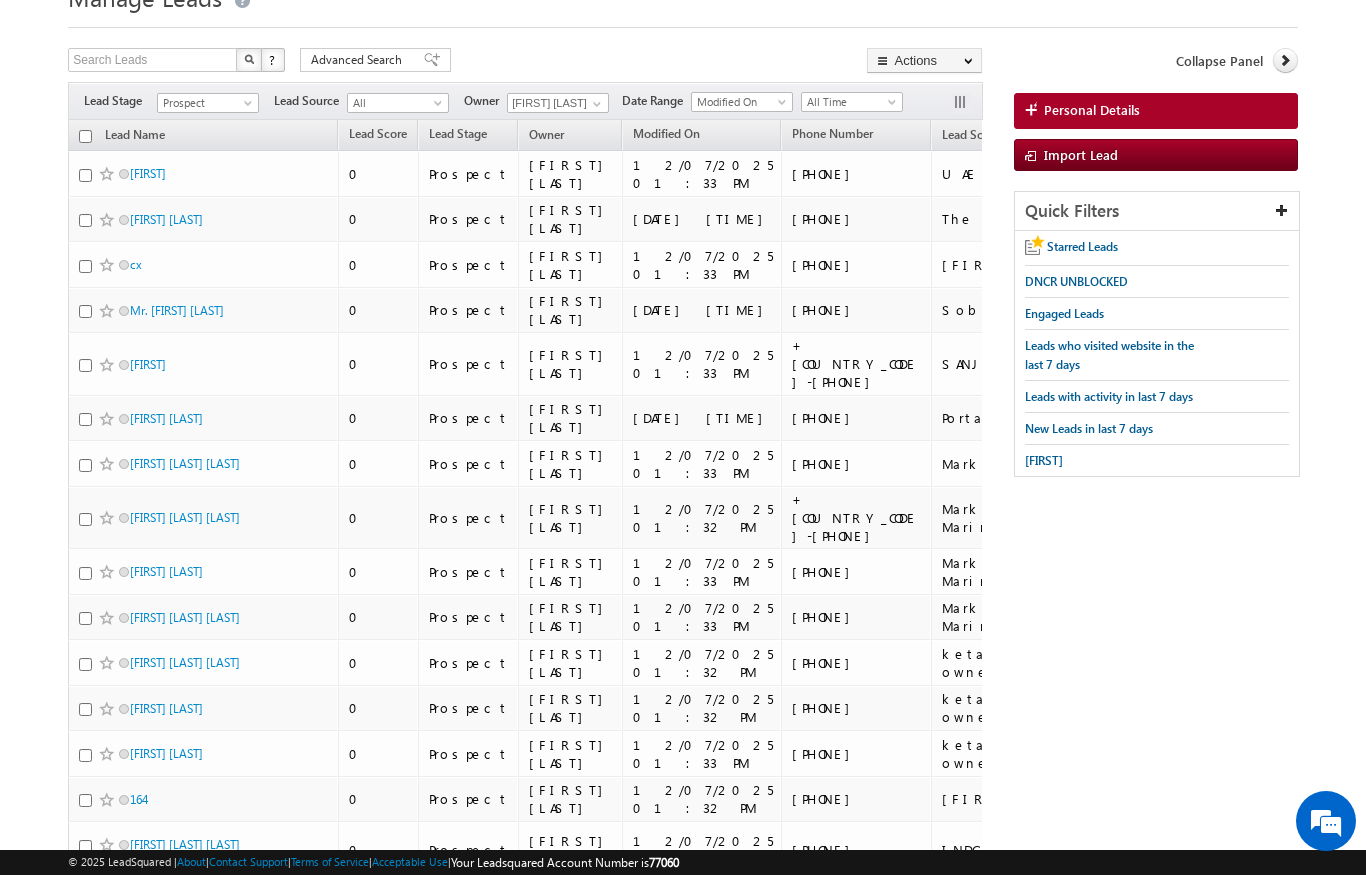 click on "Menu
[FIRST] [LAST]
[EMAIL]
obal." at bounding box center (683, 2587) 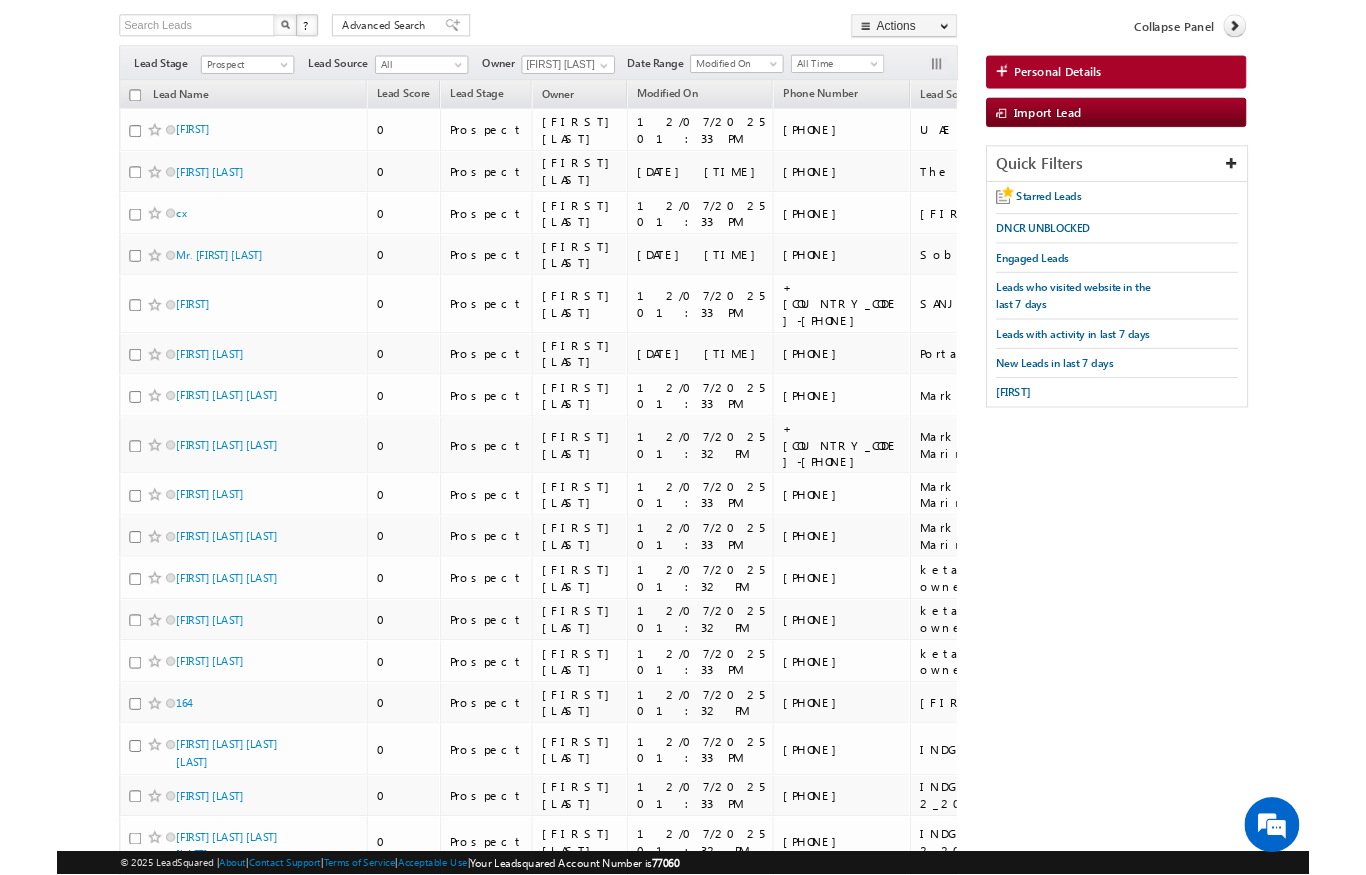 scroll, scrollTop: 200, scrollLeft: 0, axis: vertical 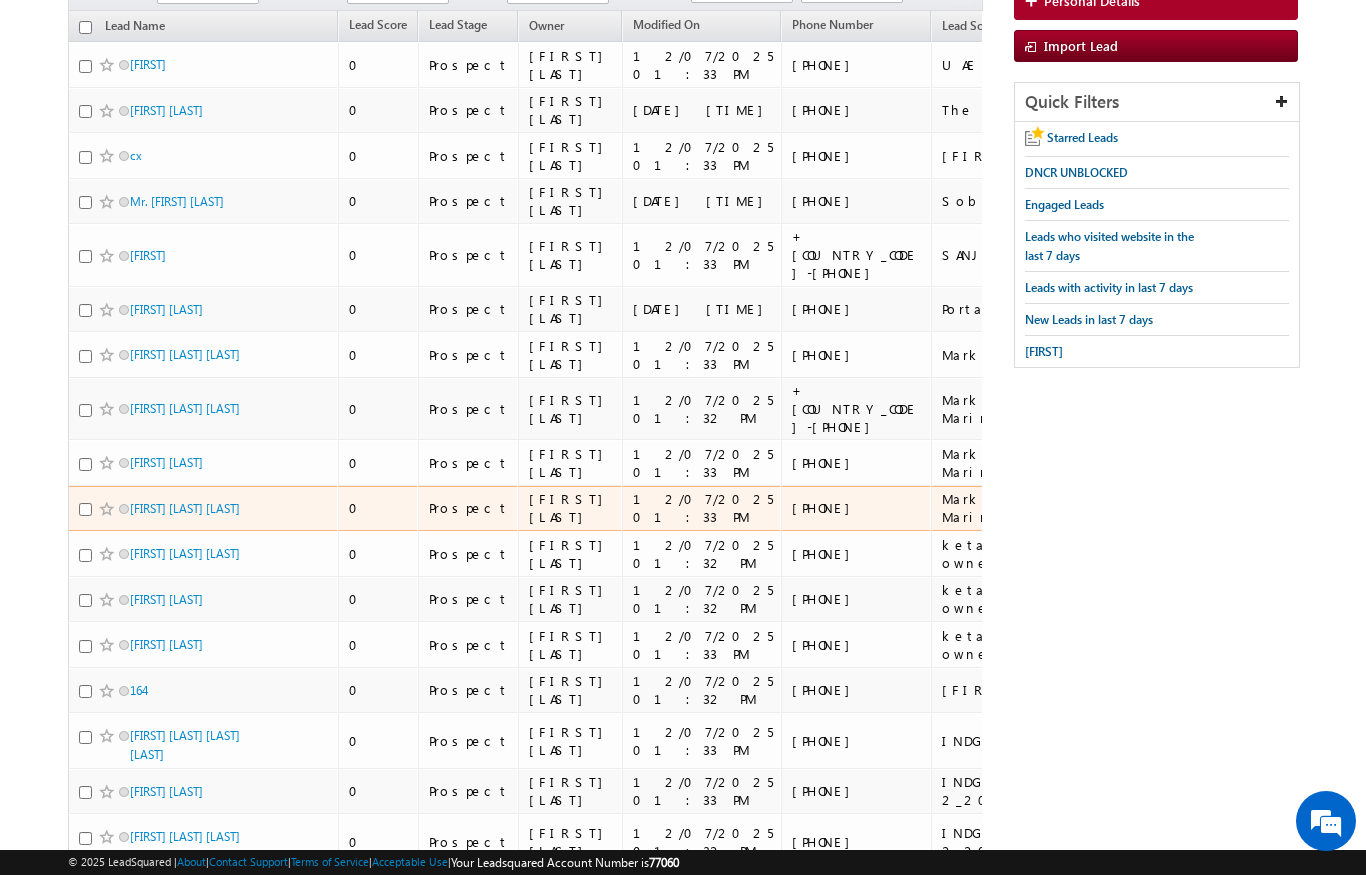 click on "[FIRST] [LAST] [LAST]" at bounding box center [203, 509] 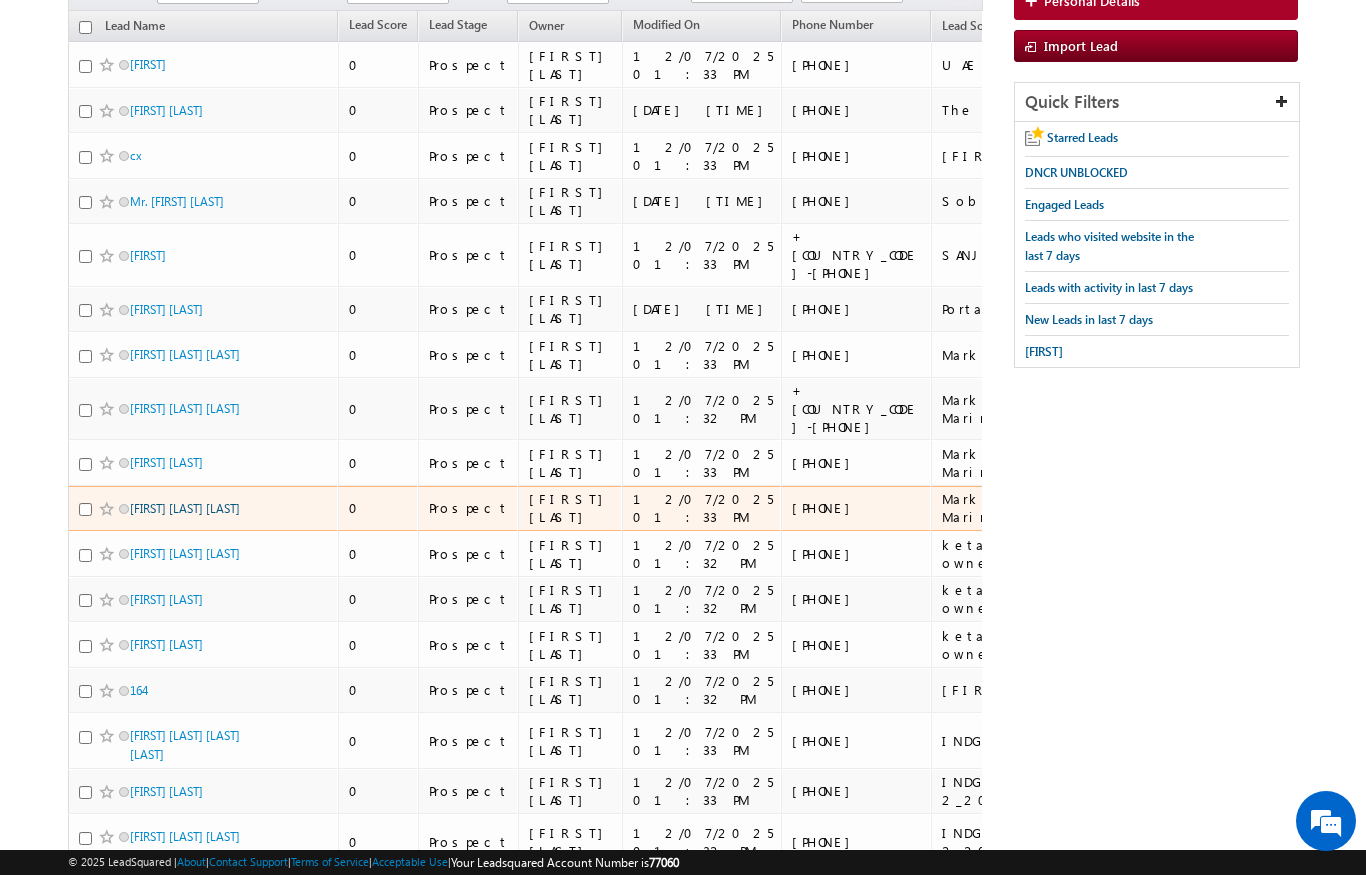 click on "[FIRST] [LAST] [LAST]" at bounding box center (185, 508) 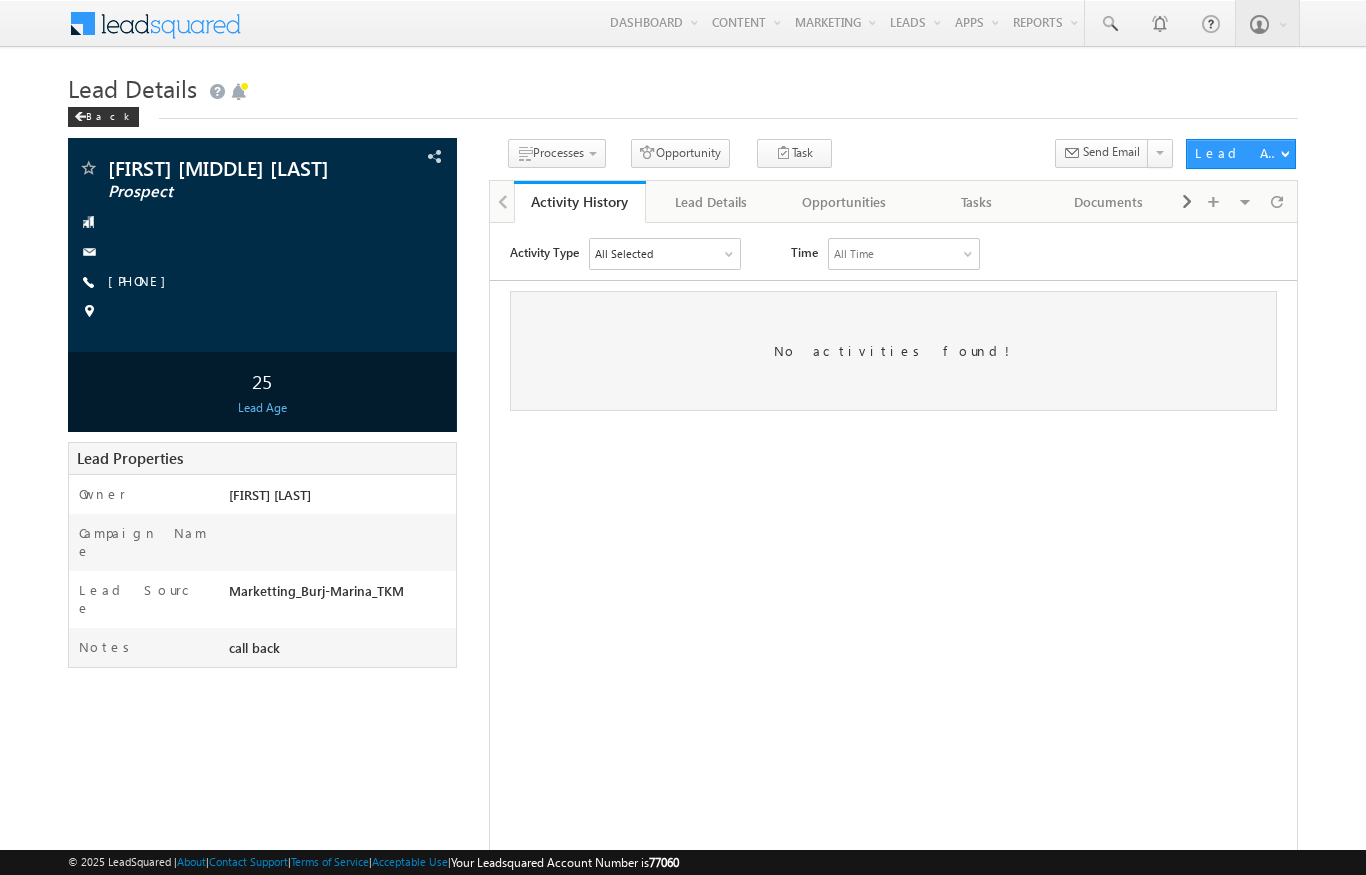 scroll, scrollTop: 0, scrollLeft: 0, axis: both 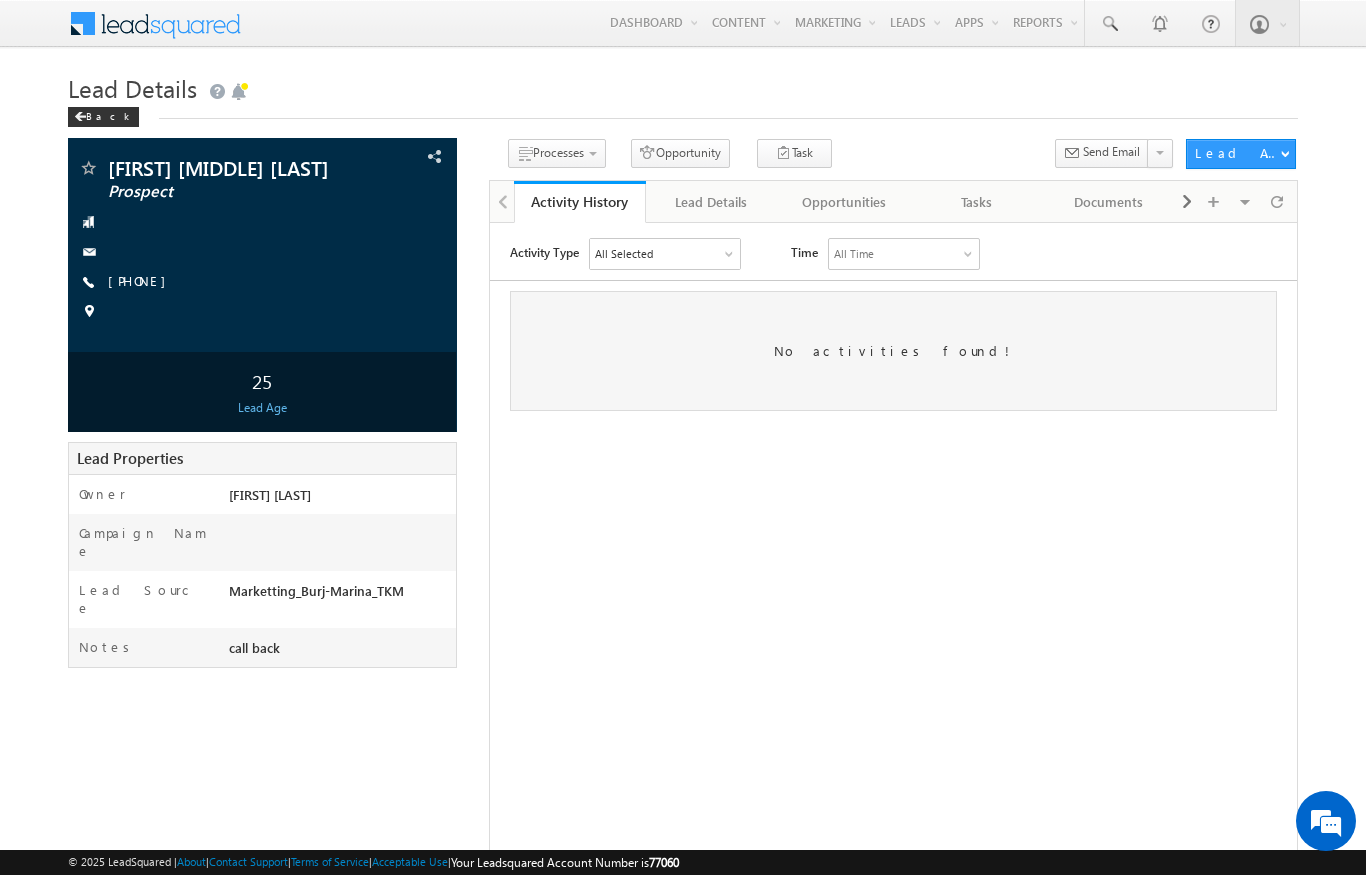 click on "Lead Details" at bounding box center (132, 88) 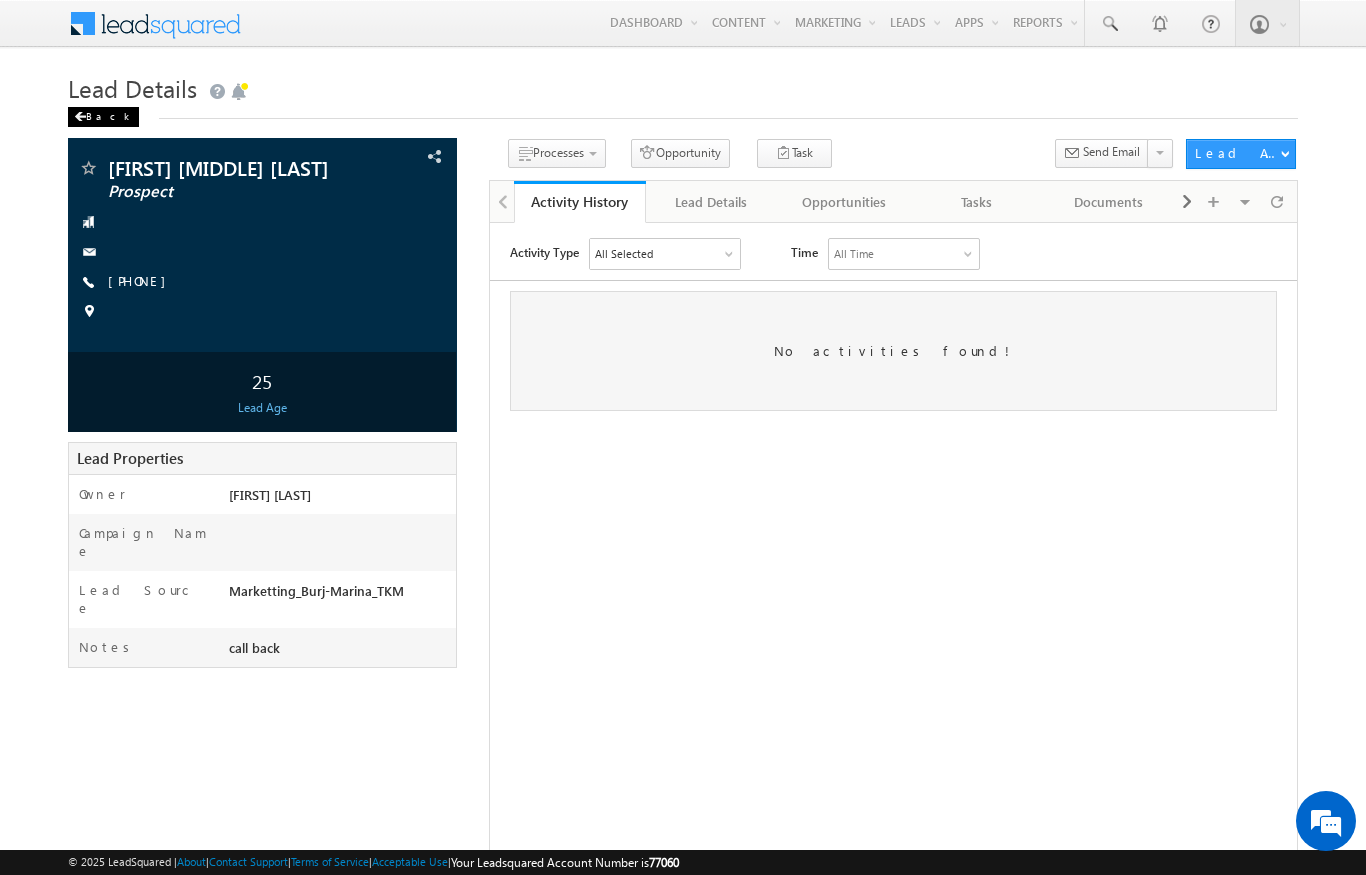click on "Back" at bounding box center [103, 117] 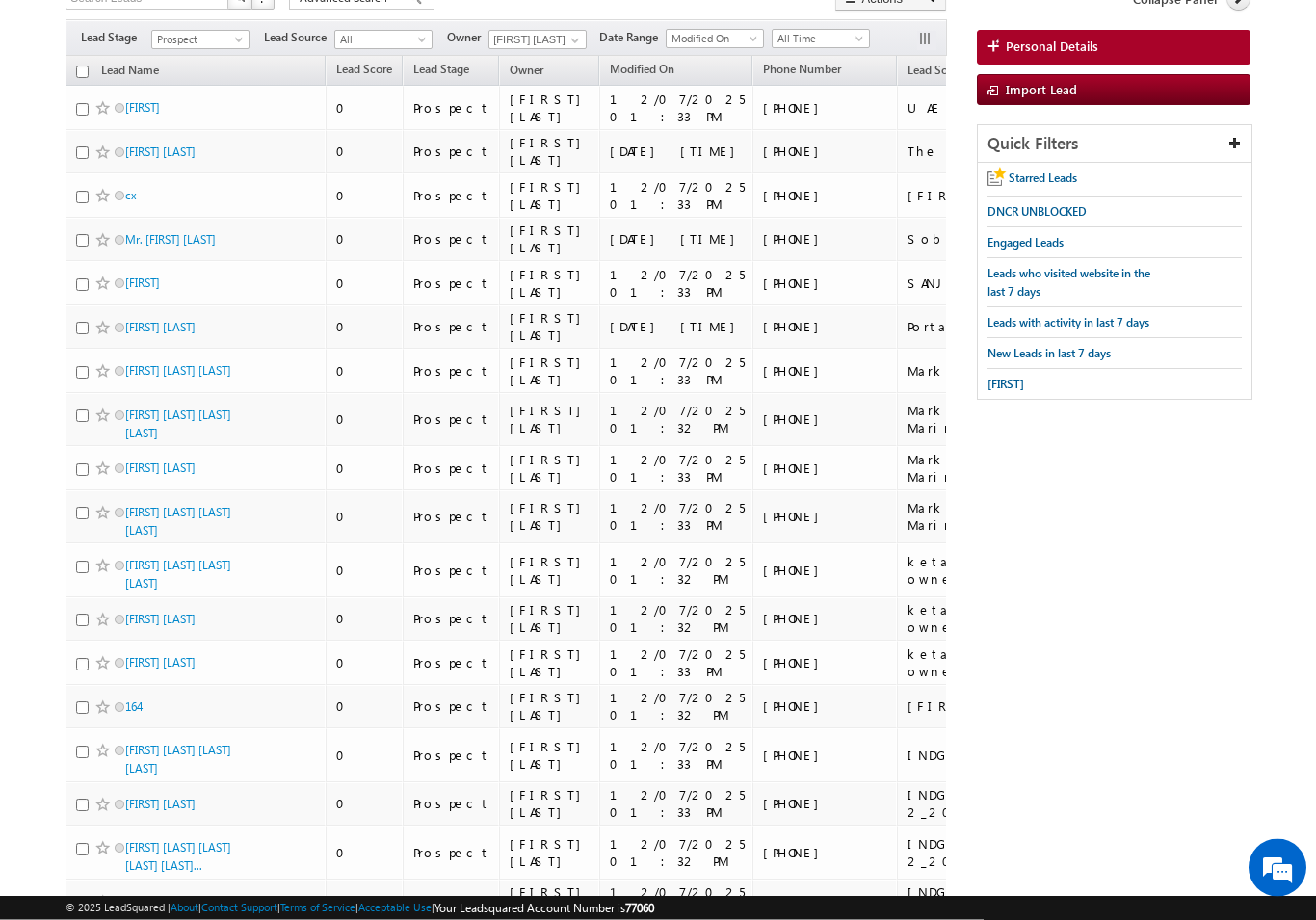 scroll, scrollTop: 147, scrollLeft: 0, axis: vertical 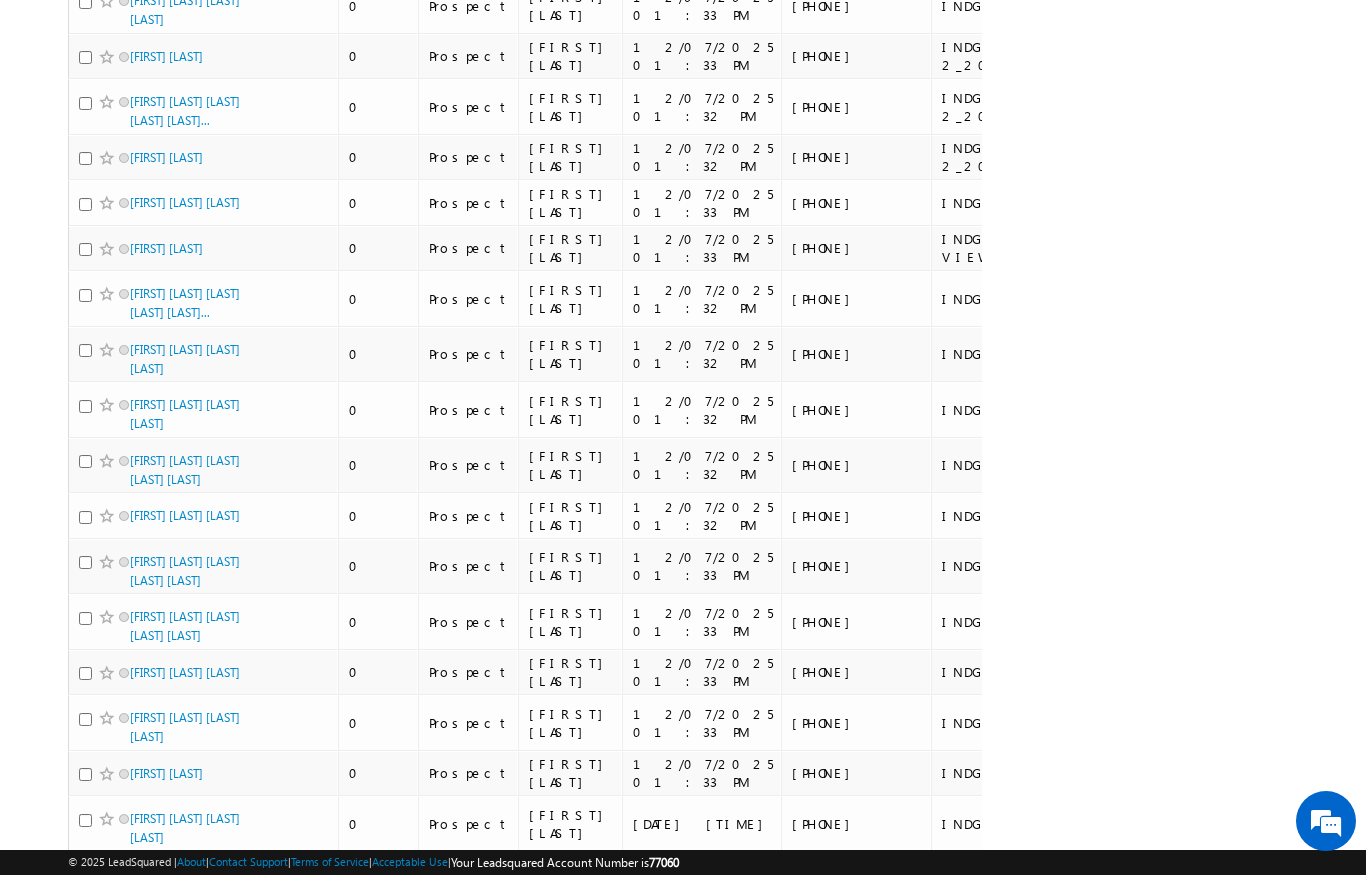 click on "Search Leads X ?   96 results found
Advanced Search
Advanced Search
Advanced search results
Actions" at bounding box center (682, 1724) 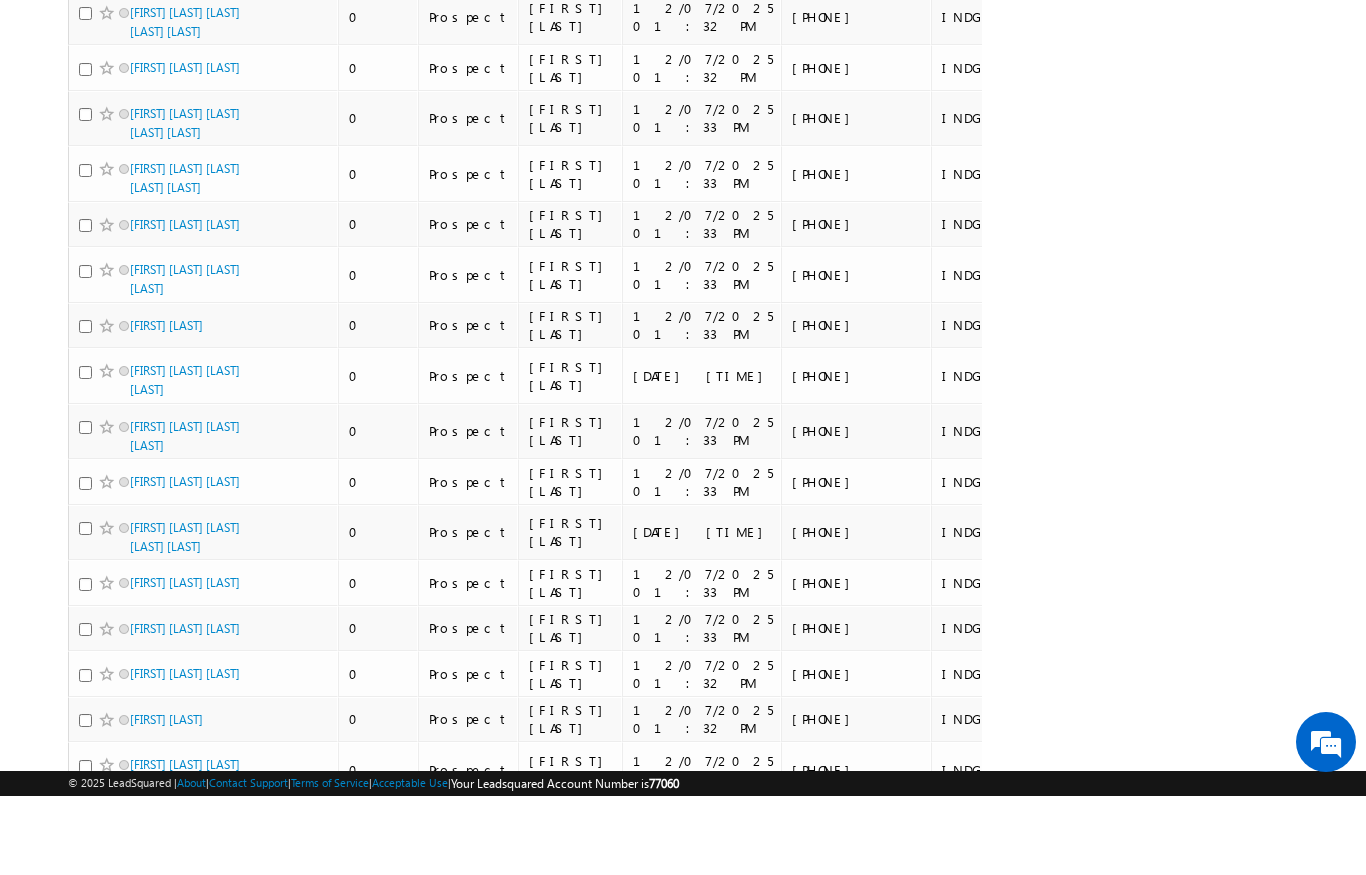 scroll, scrollTop: 1379, scrollLeft: 0, axis: vertical 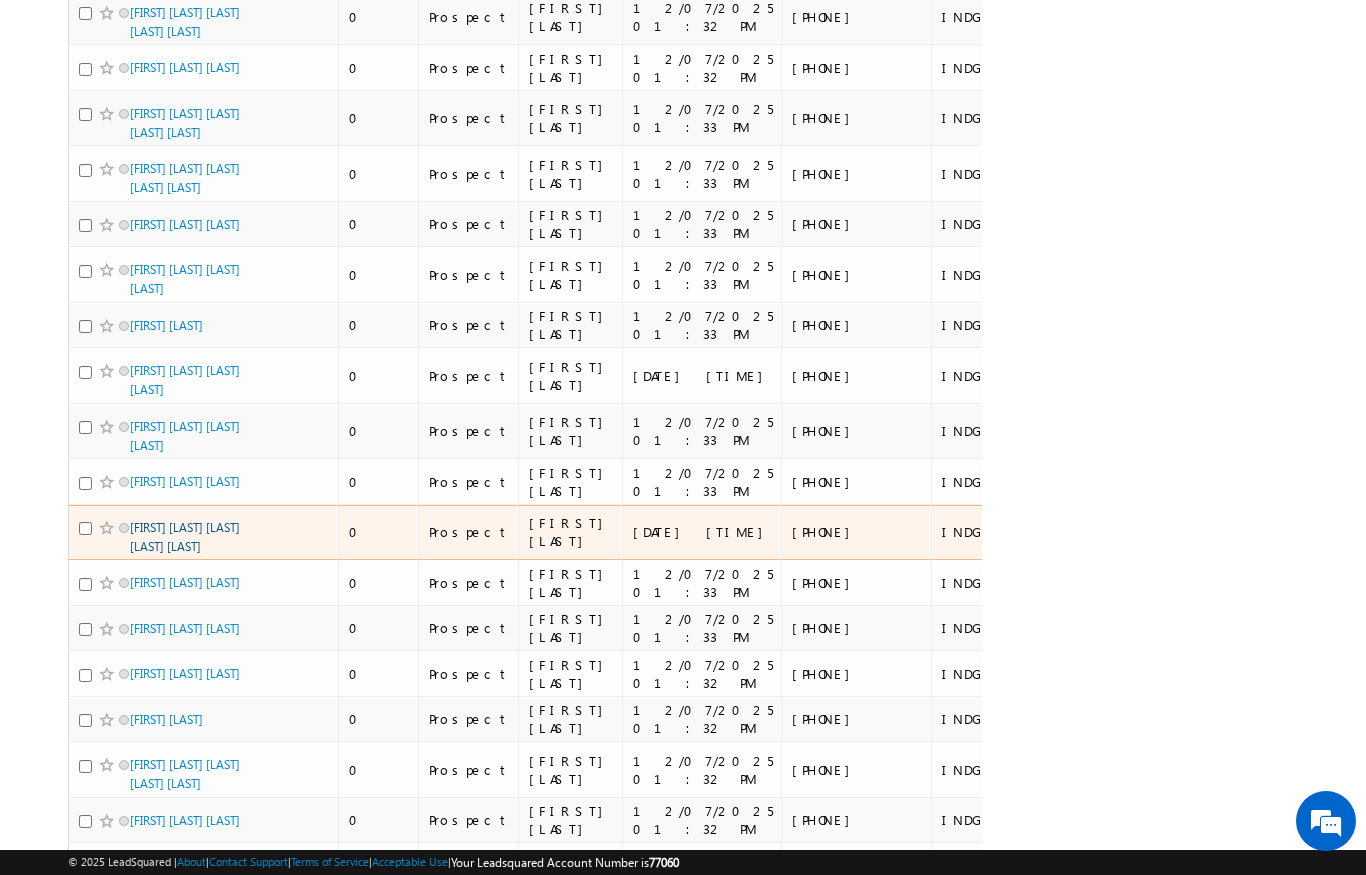 click on "[FIRST] [LAST] [LAST] [LAST]" at bounding box center [185, 537] 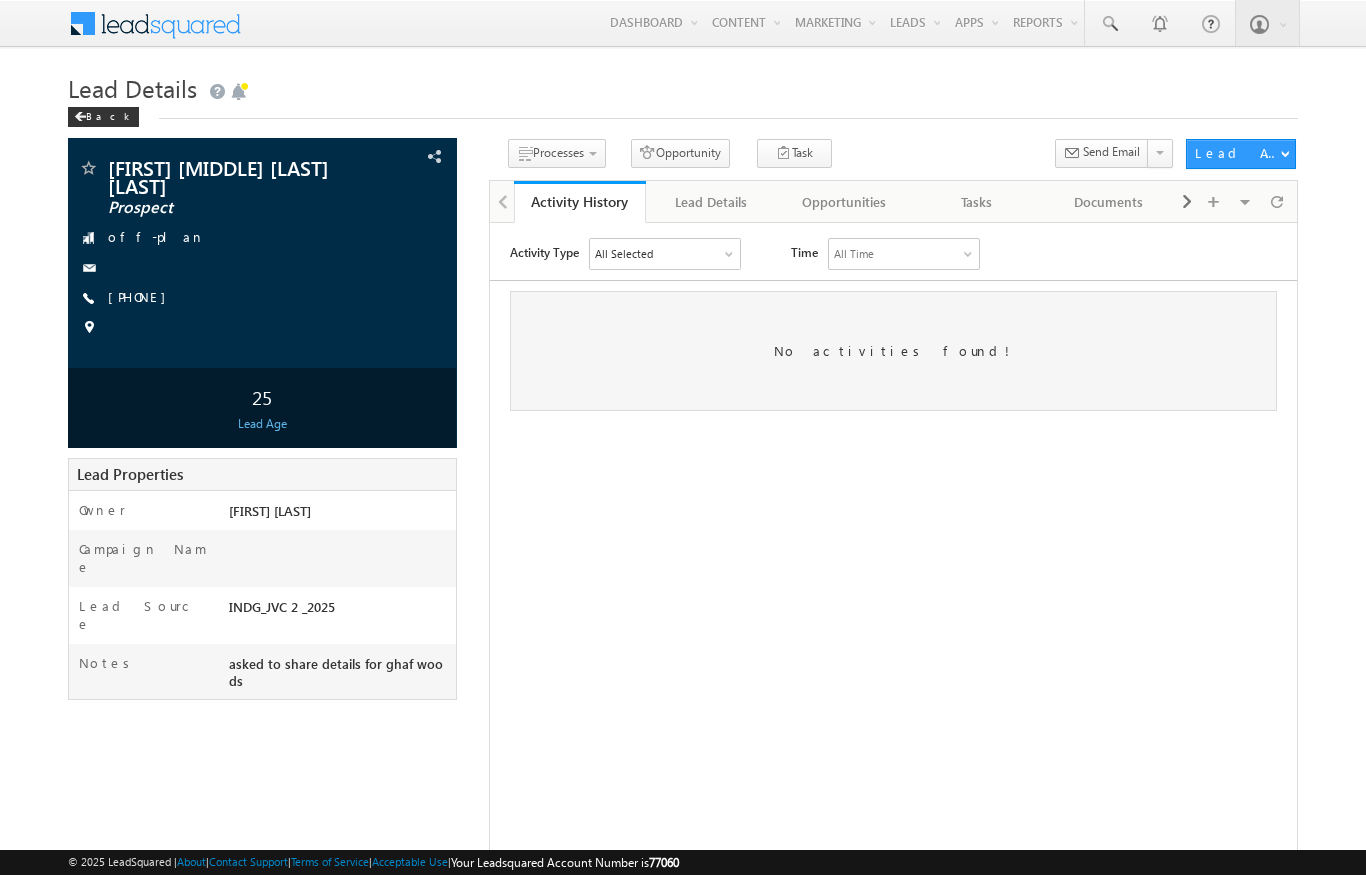 scroll, scrollTop: 0, scrollLeft: 0, axis: both 